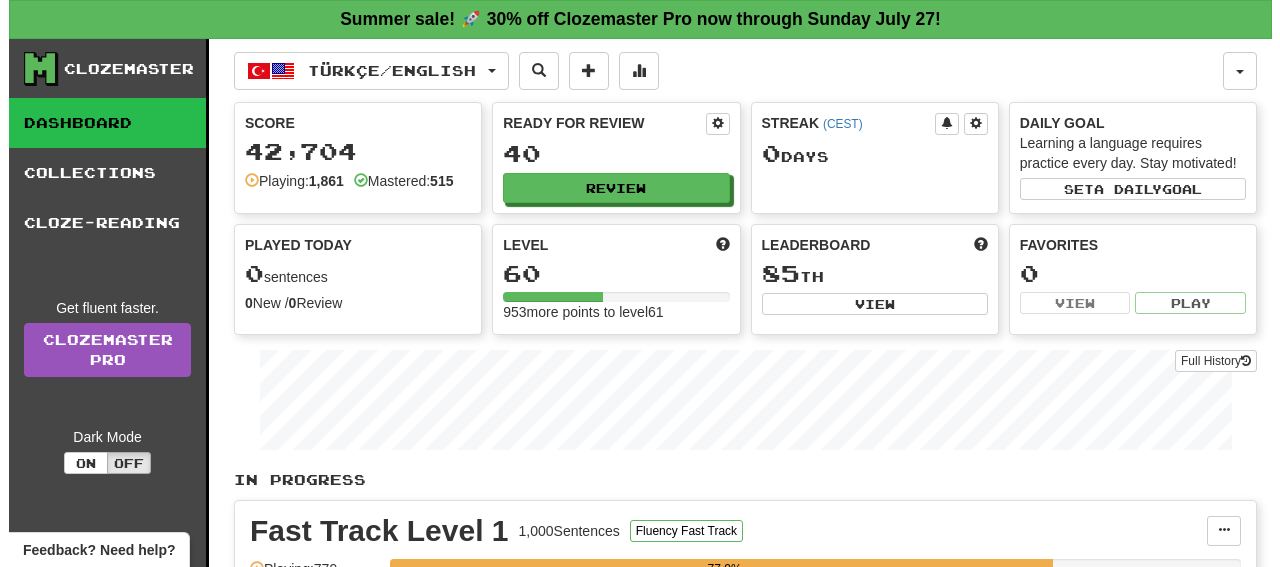 scroll, scrollTop: 0, scrollLeft: 0, axis: both 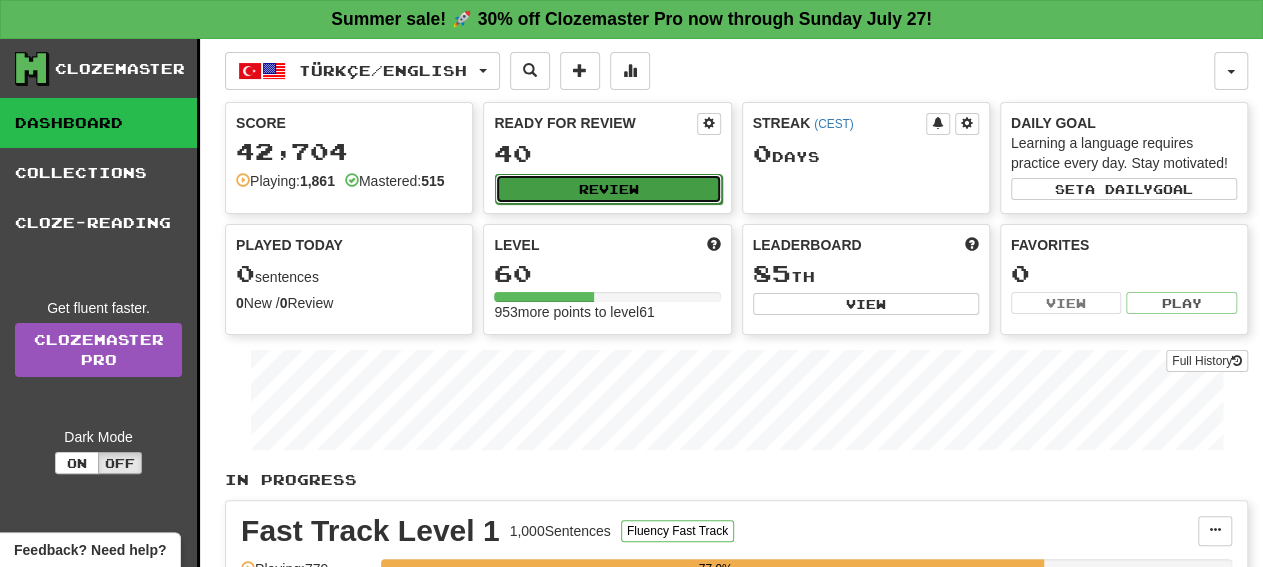 click on "Review" at bounding box center [608, 189] 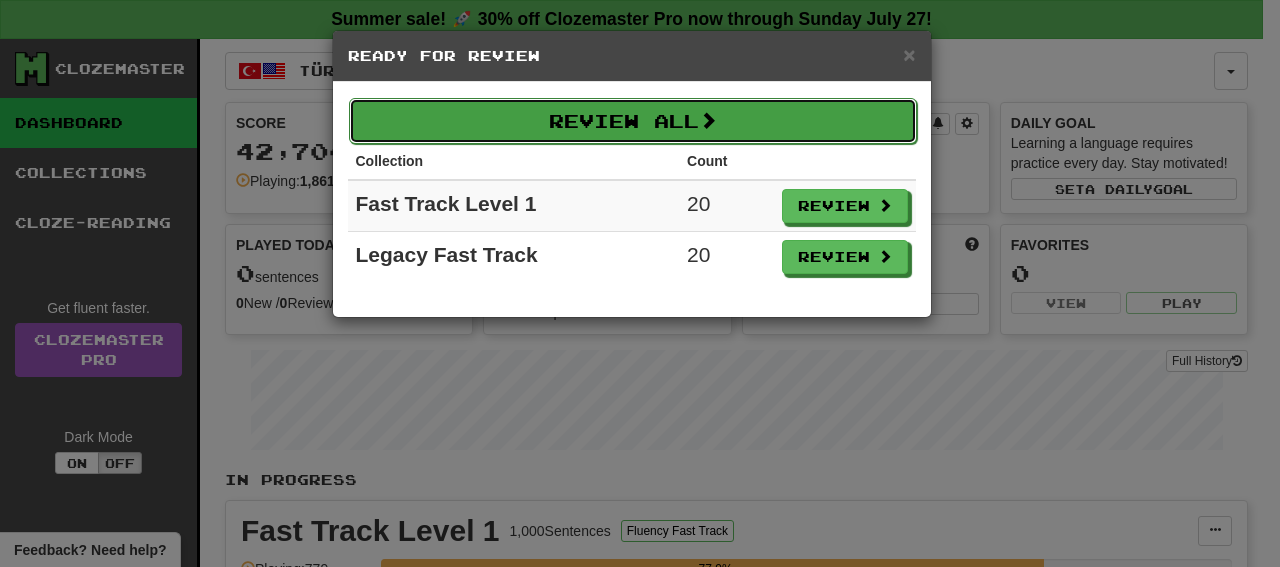 drag, startPoint x: 787, startPoint y: 112, endPoint x: 773, endPoint y: 92, distance: 24.41311 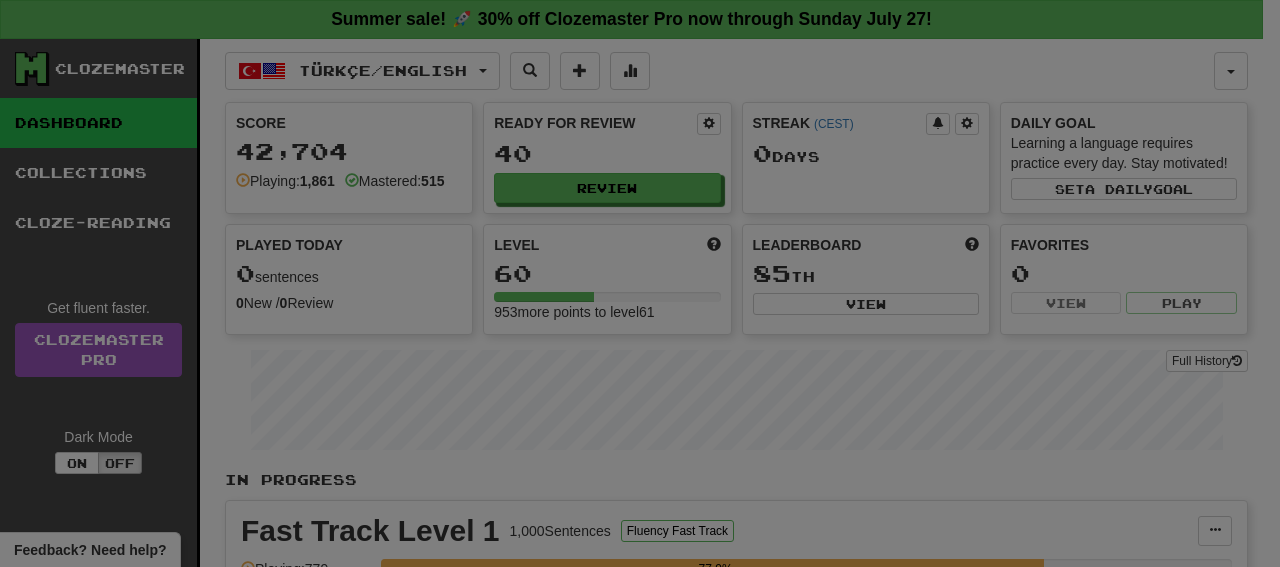 select on "**" 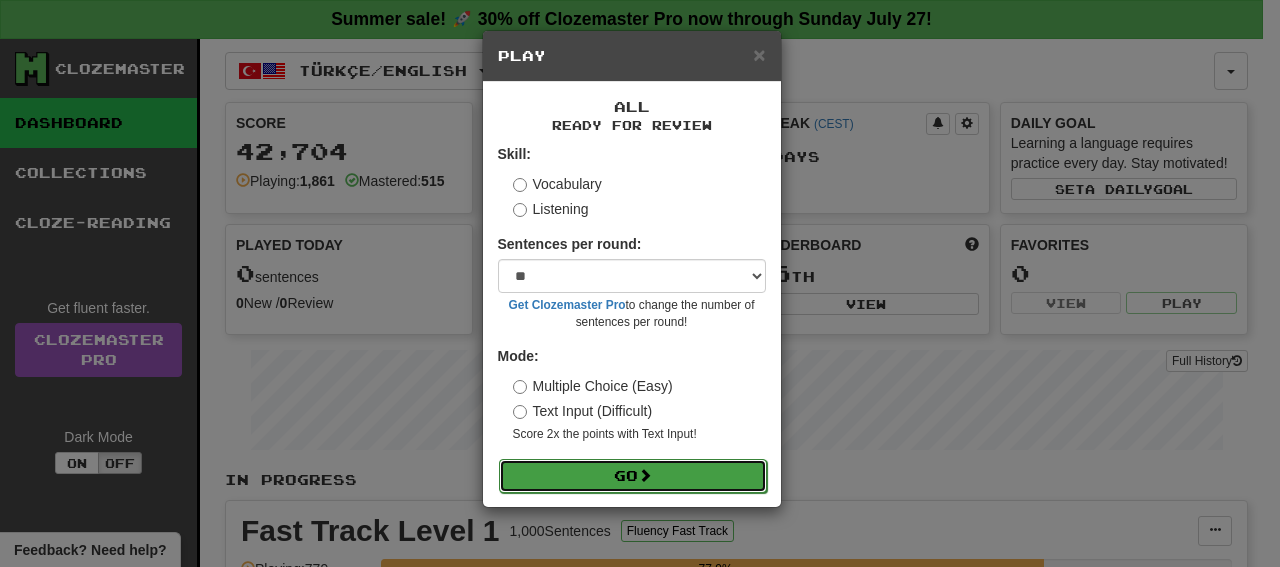 click on "Go" at bounding box center (633, 476) 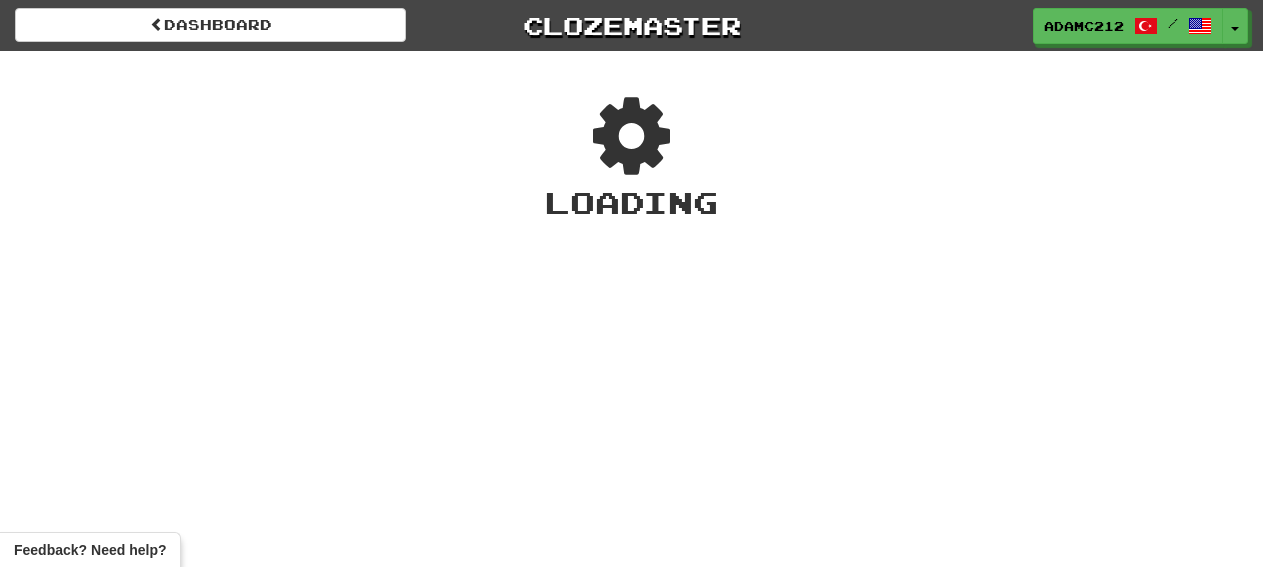 scroll, scrollTop: 0, scrollLeft: 0, axis: both 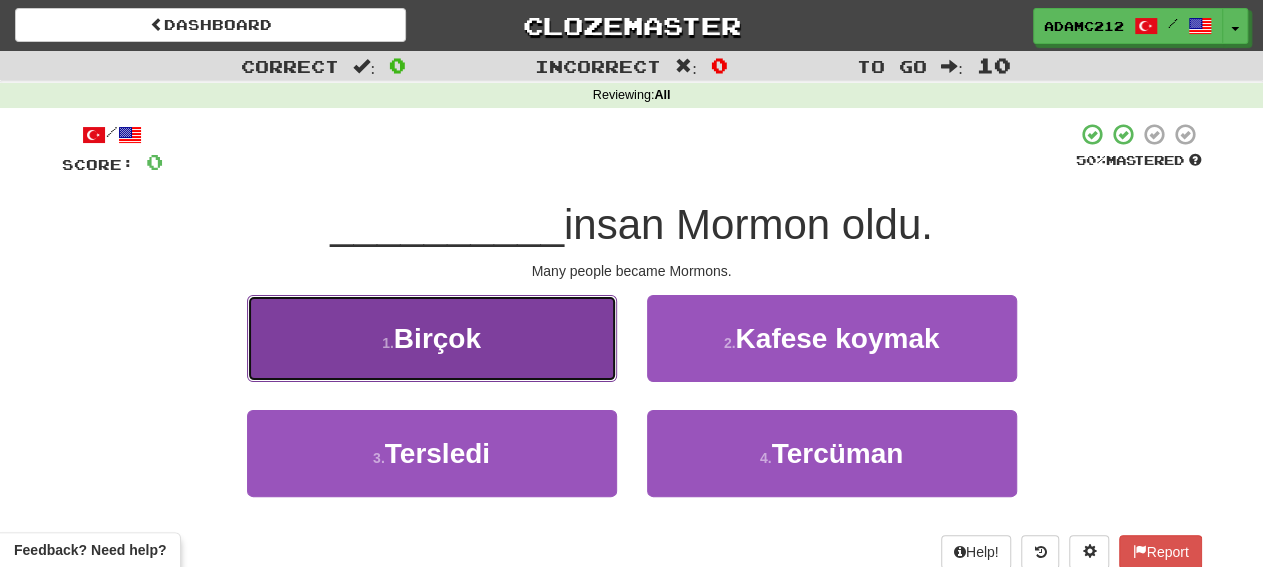 click on "1 .  Birçok" at bounding box center [432, 338] 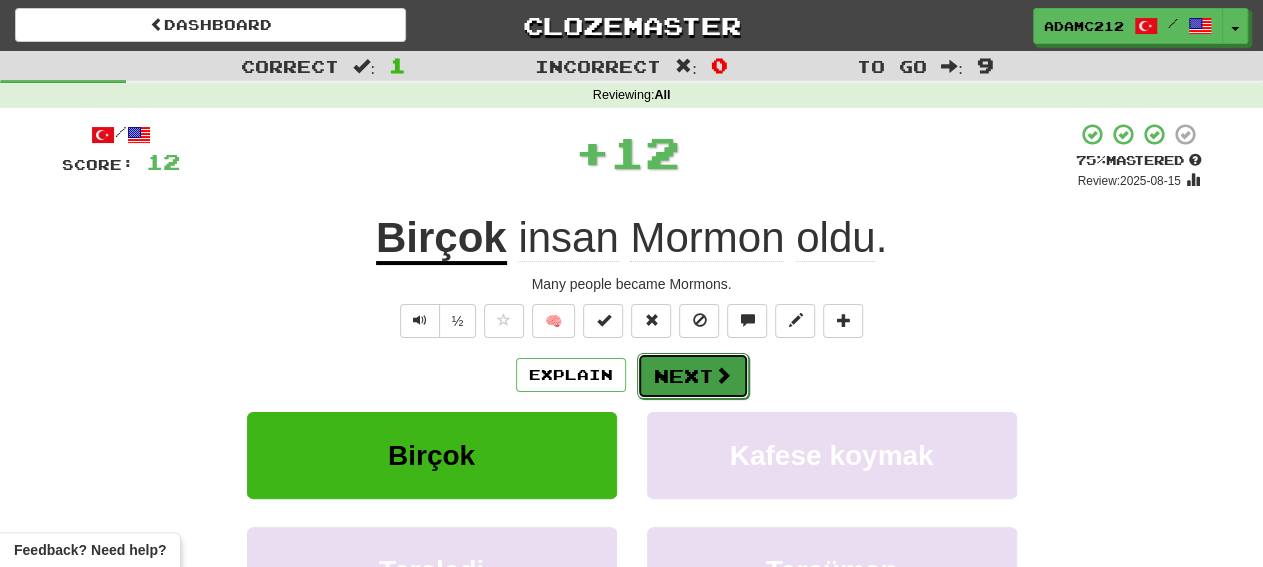 click on "Next" at bounding box center (693, 376) 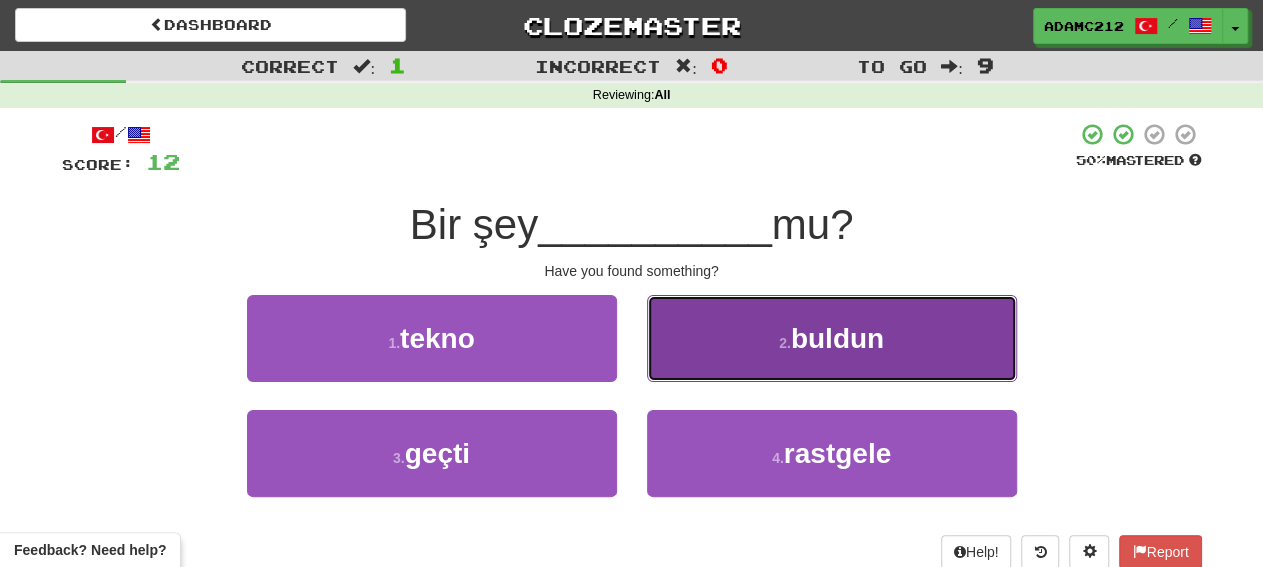 click on "2 ." at bounding box center (785, 343) 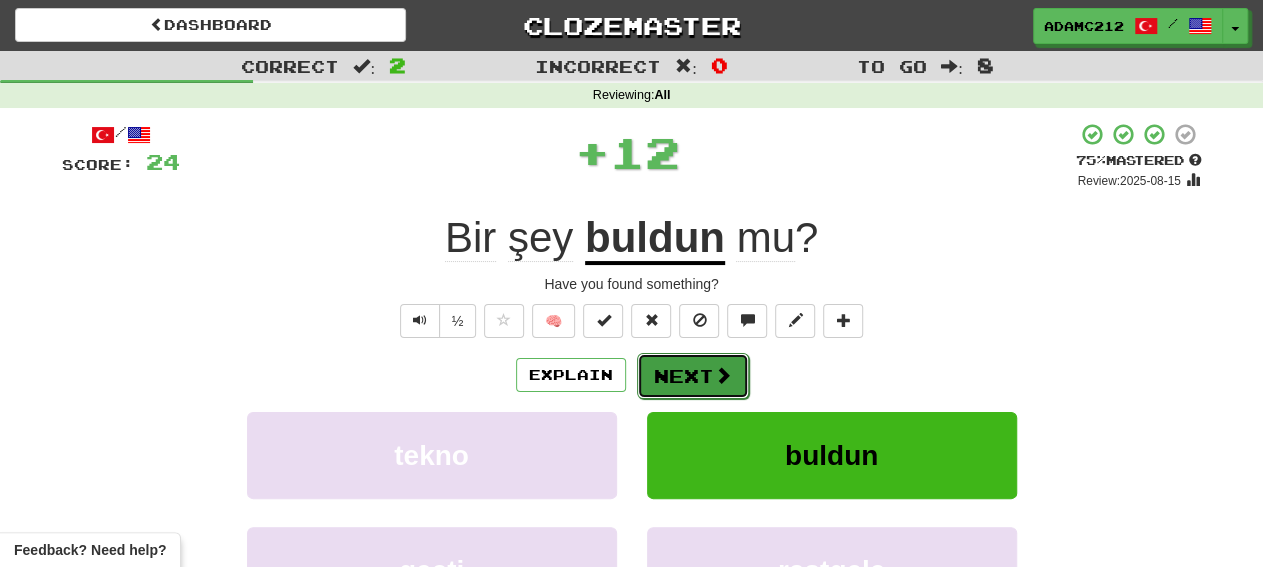 click on "Next" at bounding box center [693, 376] 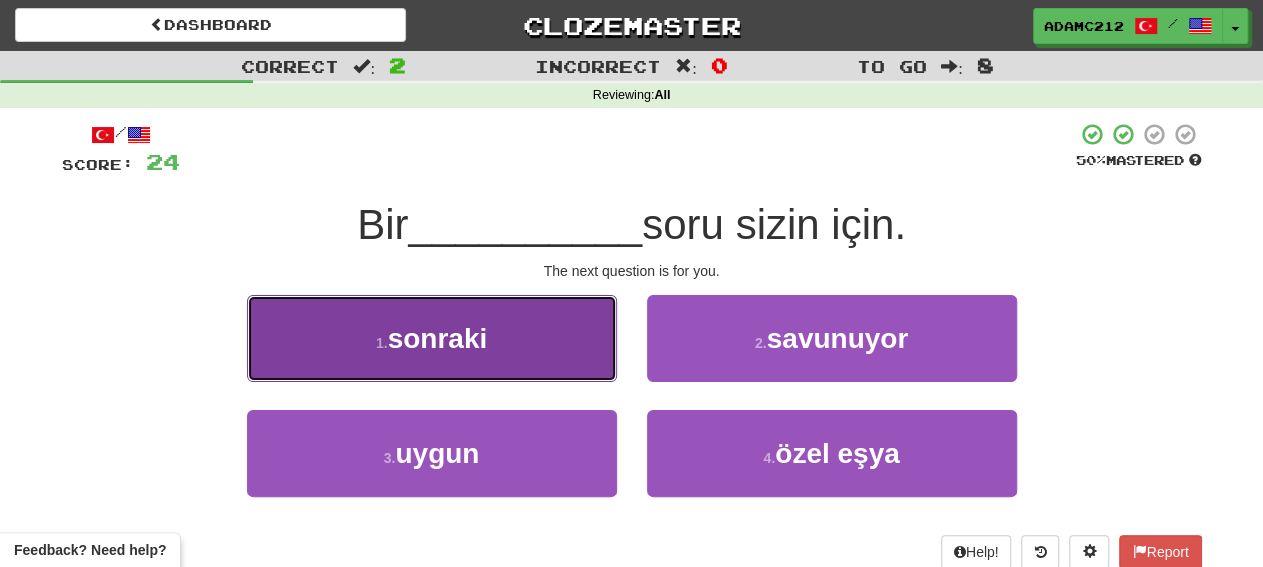 click on "1 .  sonraki" at bounding box center (432, 338) 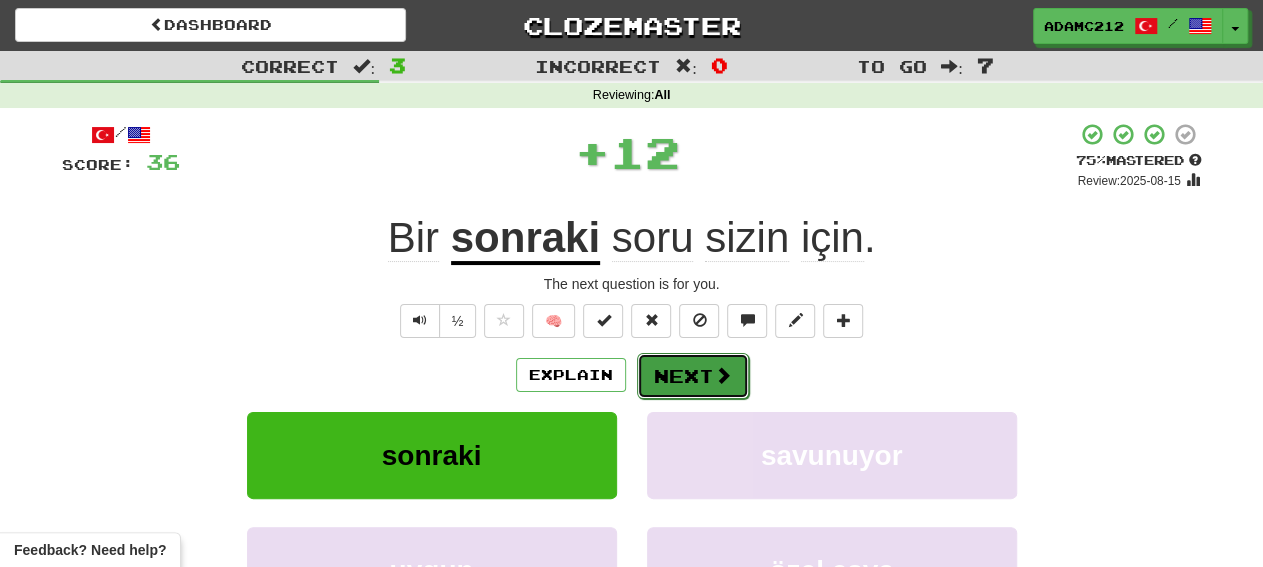 click at bounding box center (723, 375) 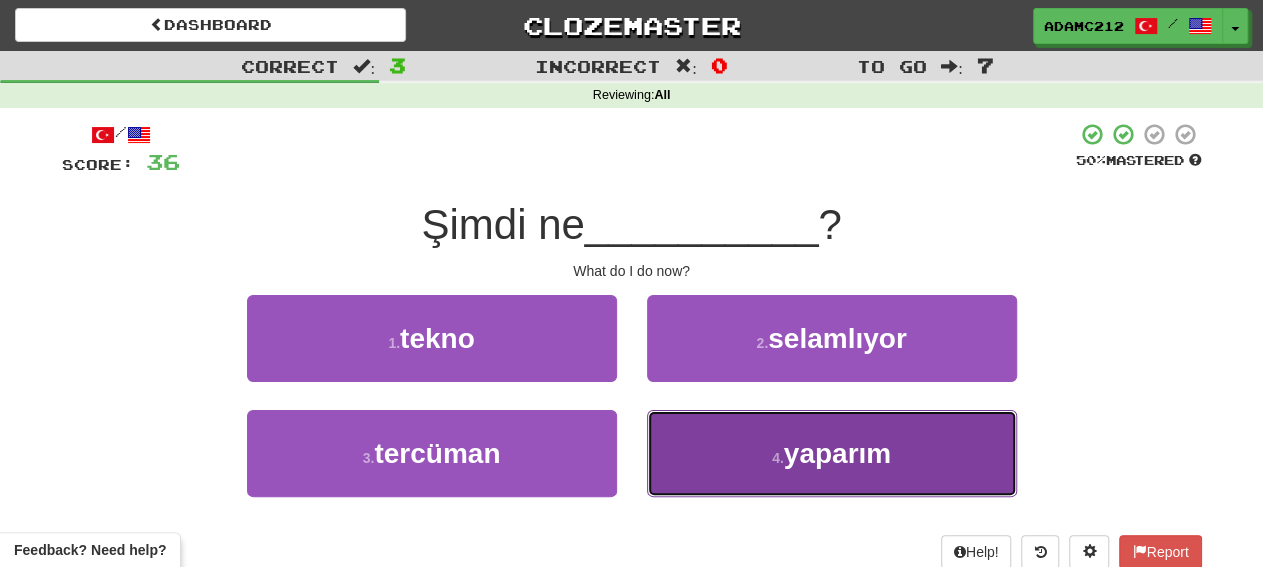 click on "4 .  yaparım" at bounding box center (832, 453) 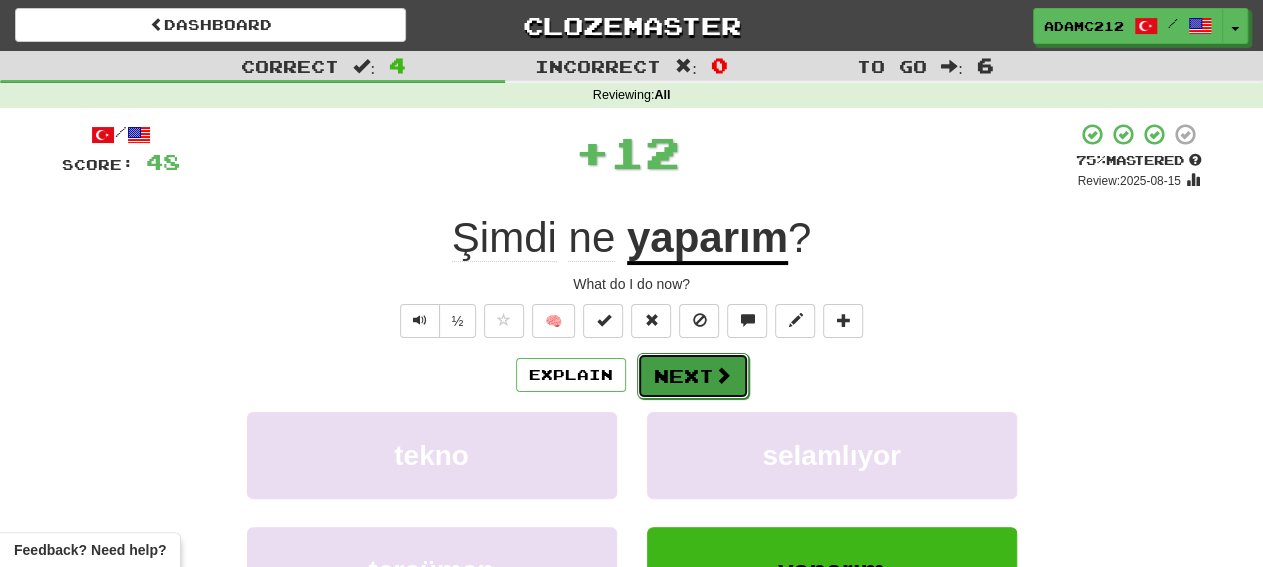 click on "Next" at bounding box center [693, 376] 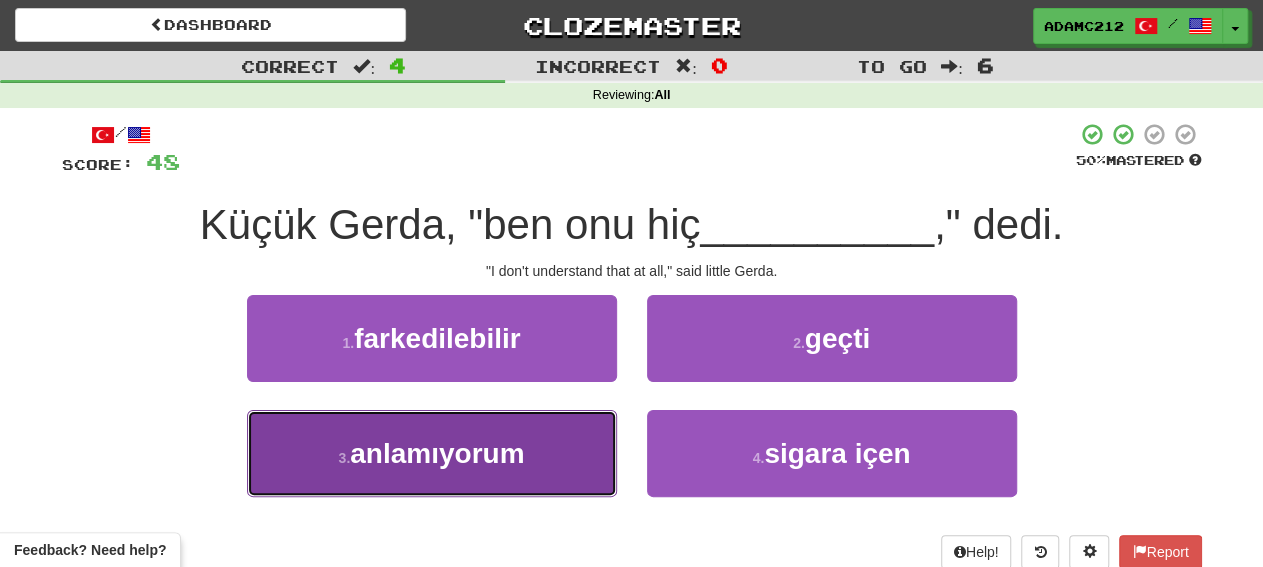 click on "3 .  anlamıyorum" at bounding box center (432, 453) 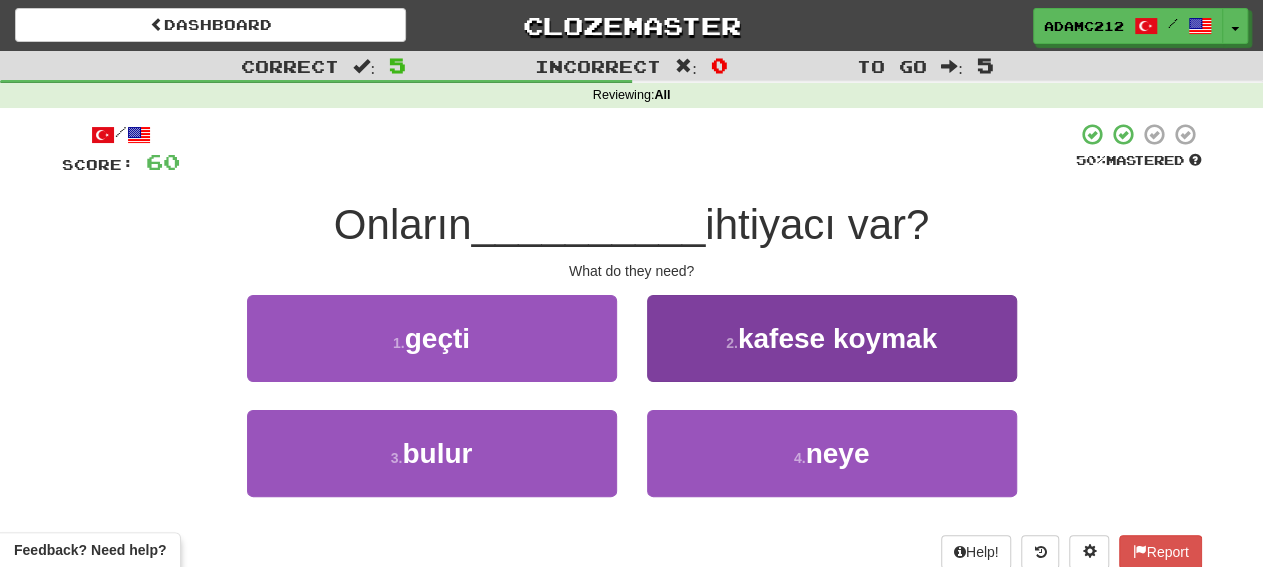 click on "[NUMBER] . neye" at bounding box center [832, 453] 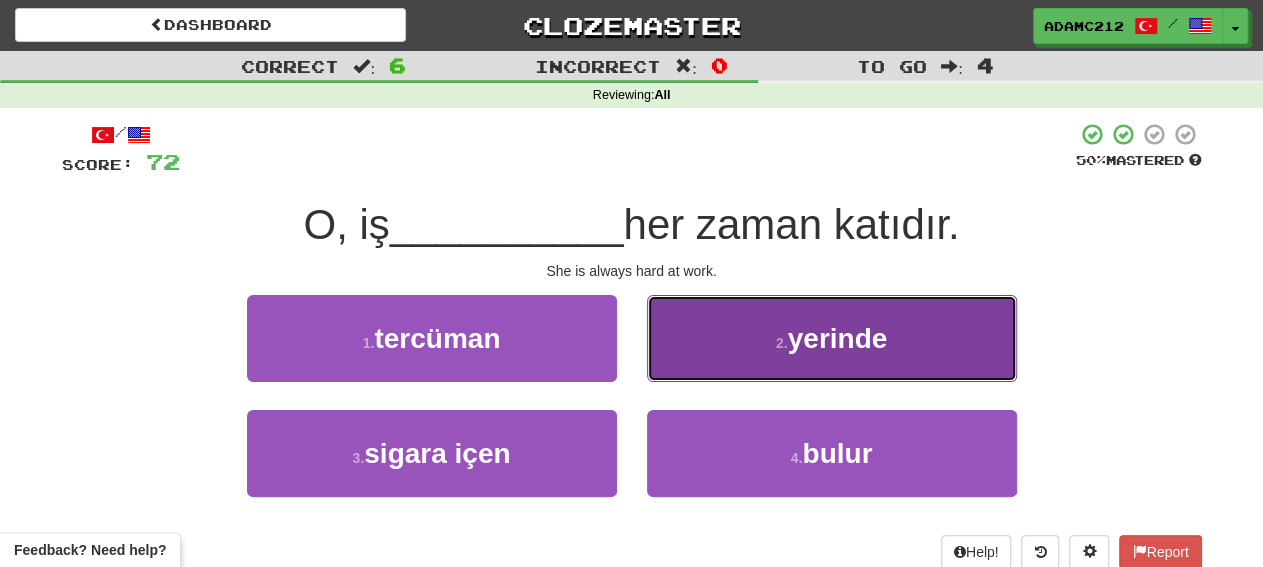 click on "2 .  yerinde" at bounding box center (832, 338) 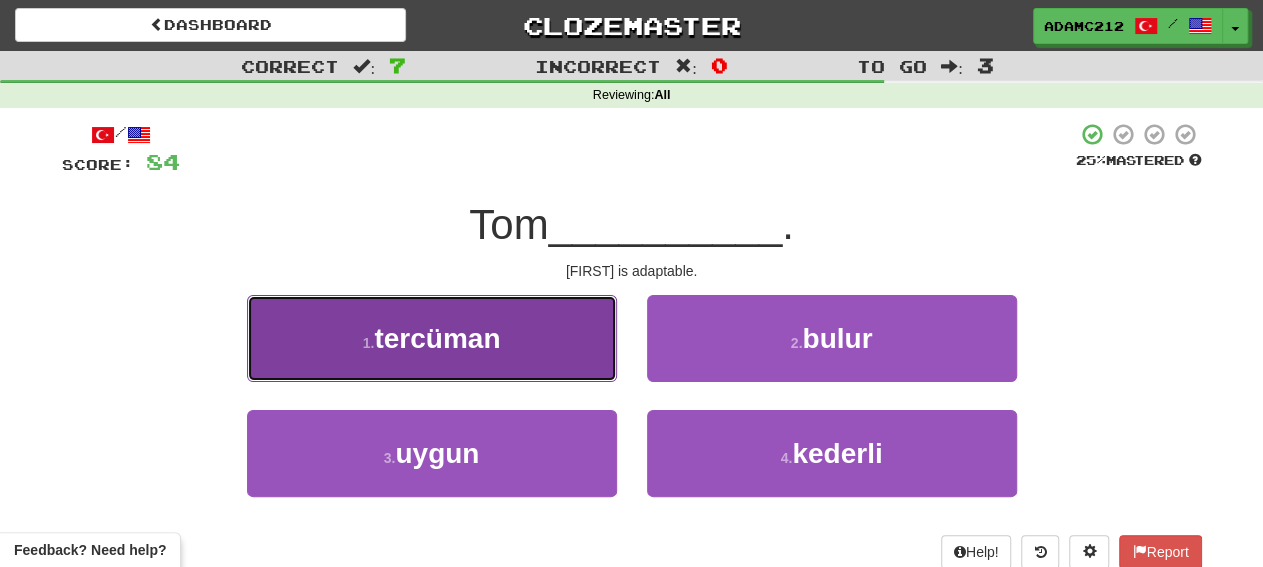 click on "1 .  tercüman" at bounding box center (432, 338) 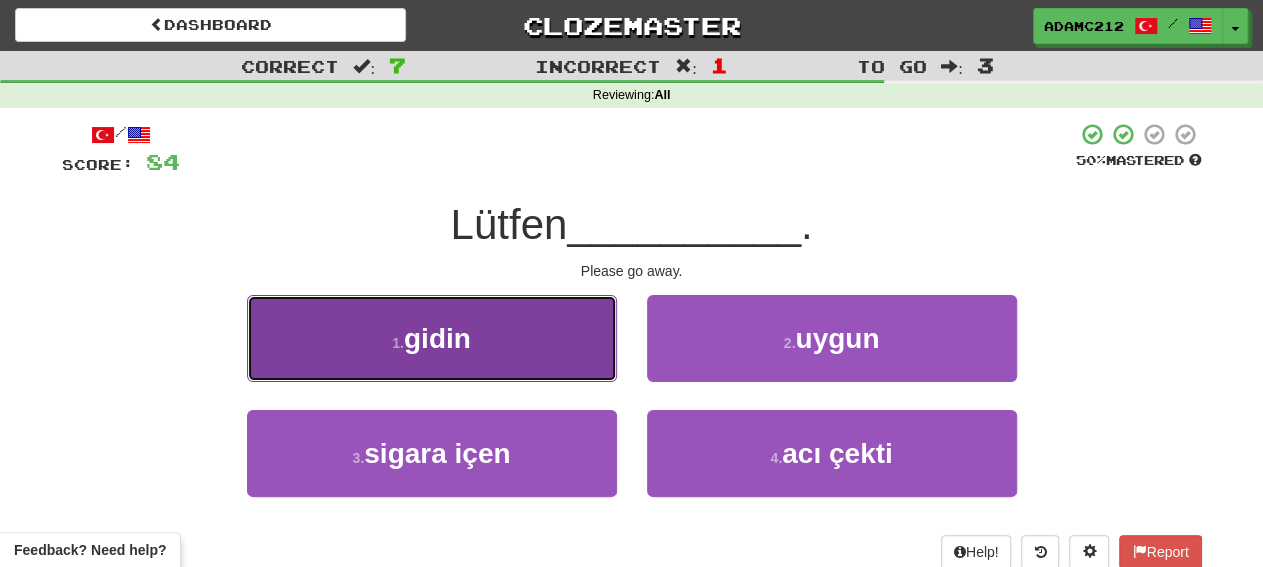 click on "1 .  gidin" at bounding box center [432, 338] 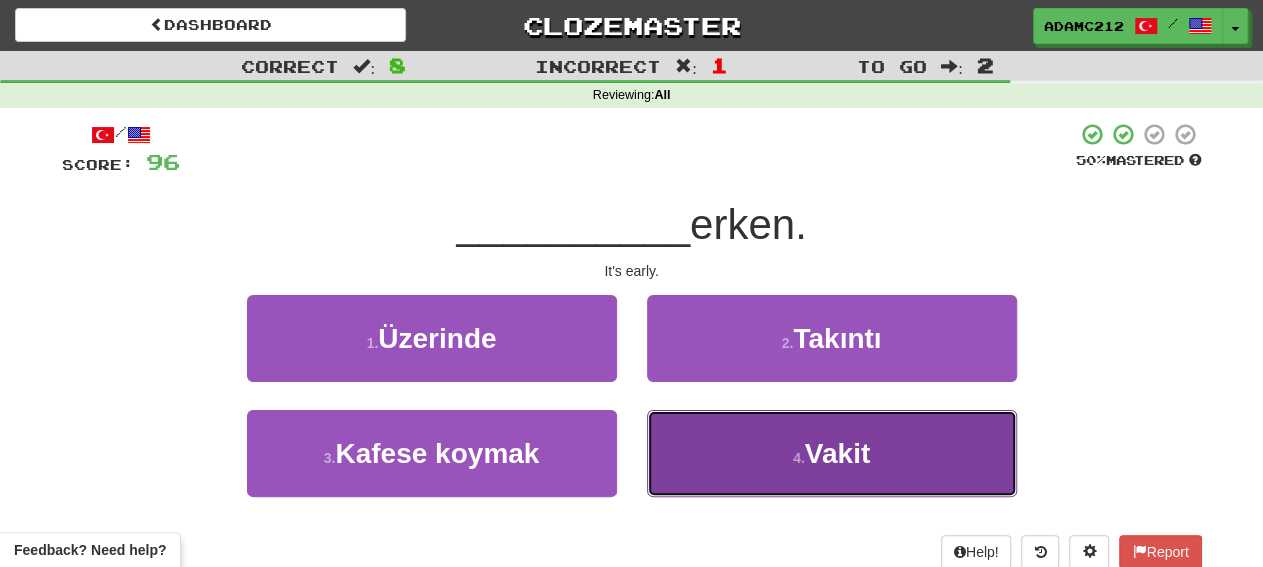 click on "4 .  Vakit" at bounding box center [832, 453] 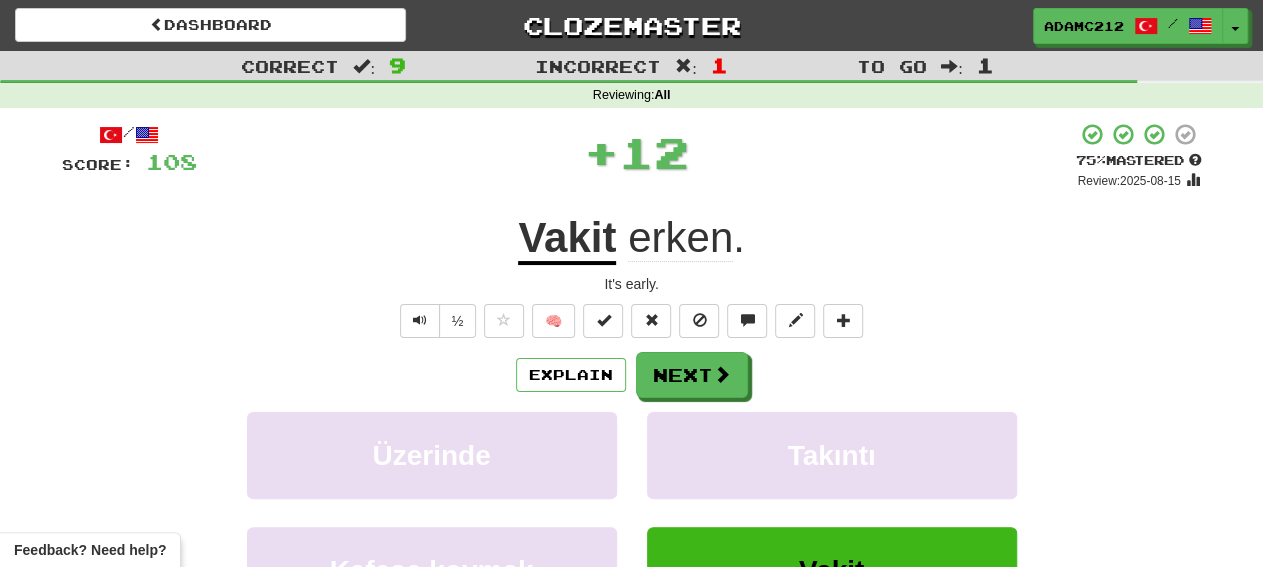click on "Vakit" at bounding box center [567, 239] 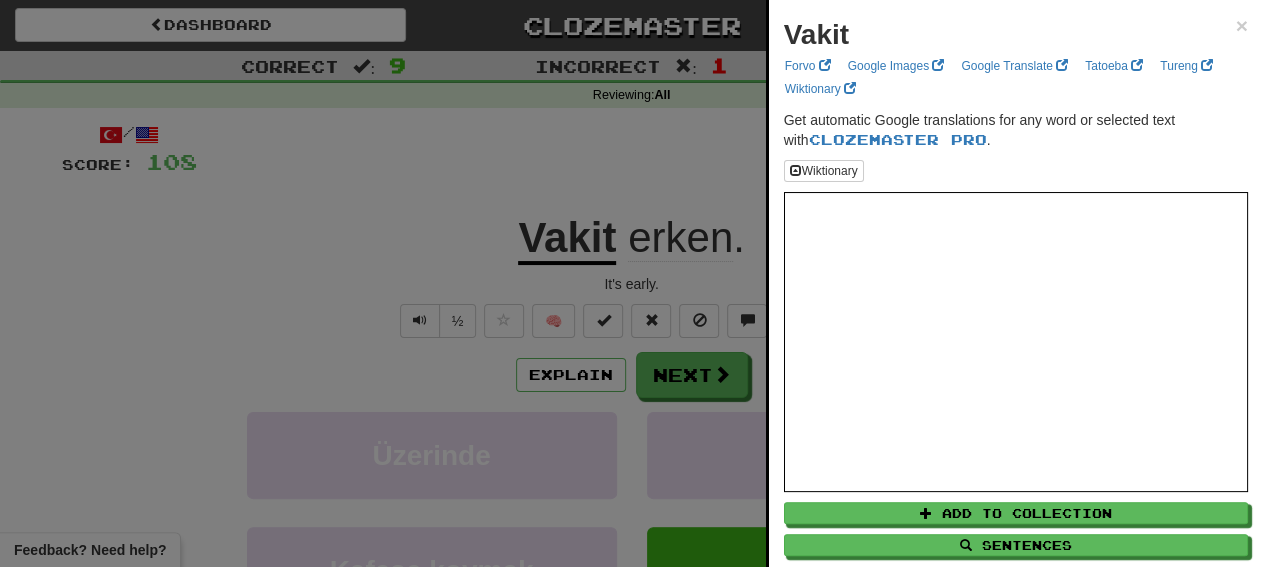drag, startPoint x: 719, startPoint y: 230, endPoint x: 729, endPoint y: 225, distance: 11.18034 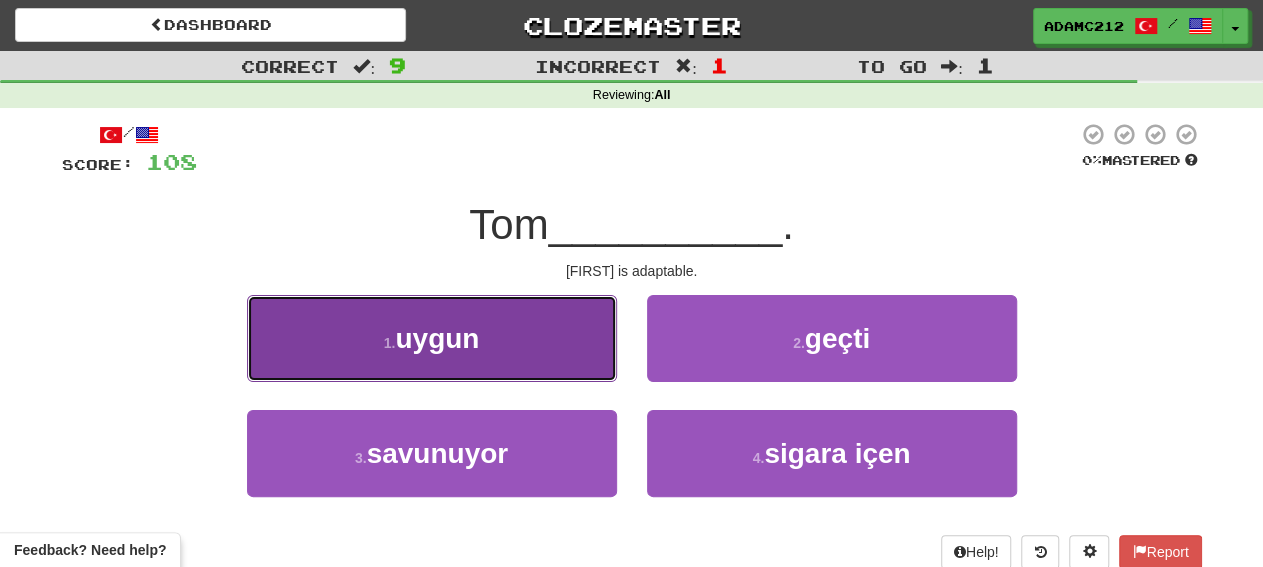 click on "1 .  uygun" at bounding box center [432, 338] 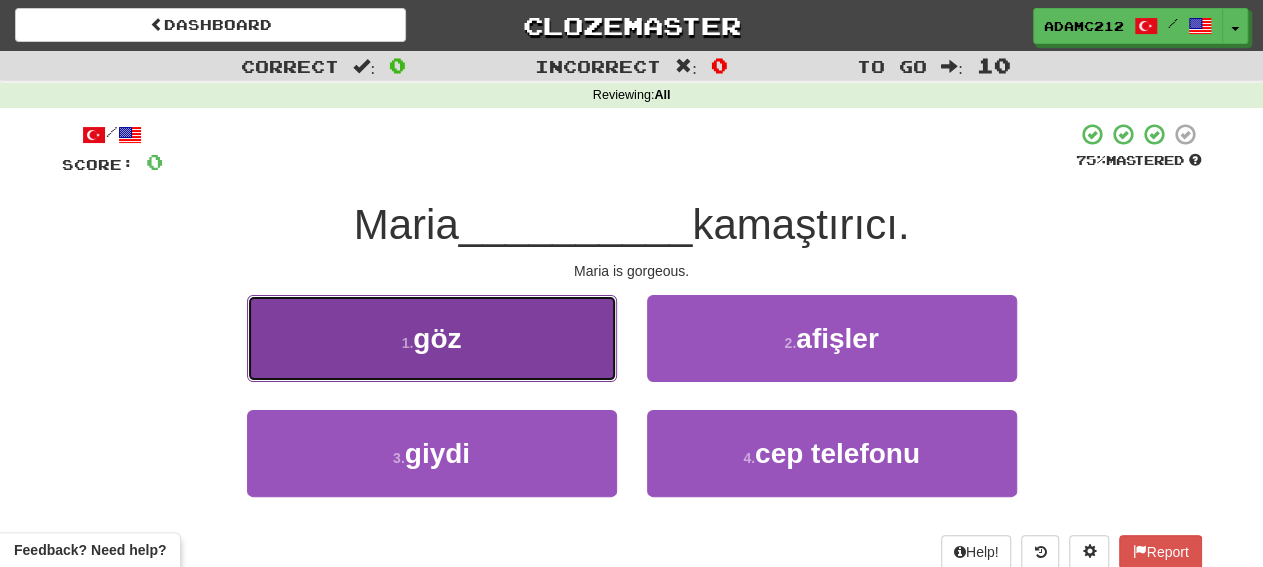 click on "1 .  göz" at bounding box center [432, 338] 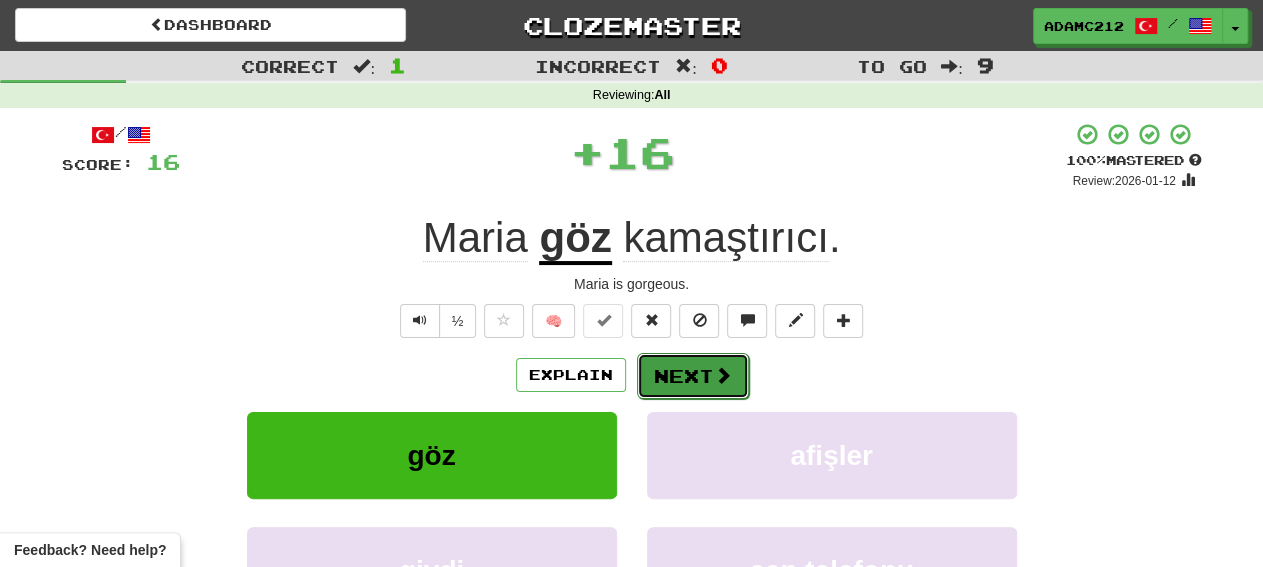 click on "Next" at bounding box center [693, 376] 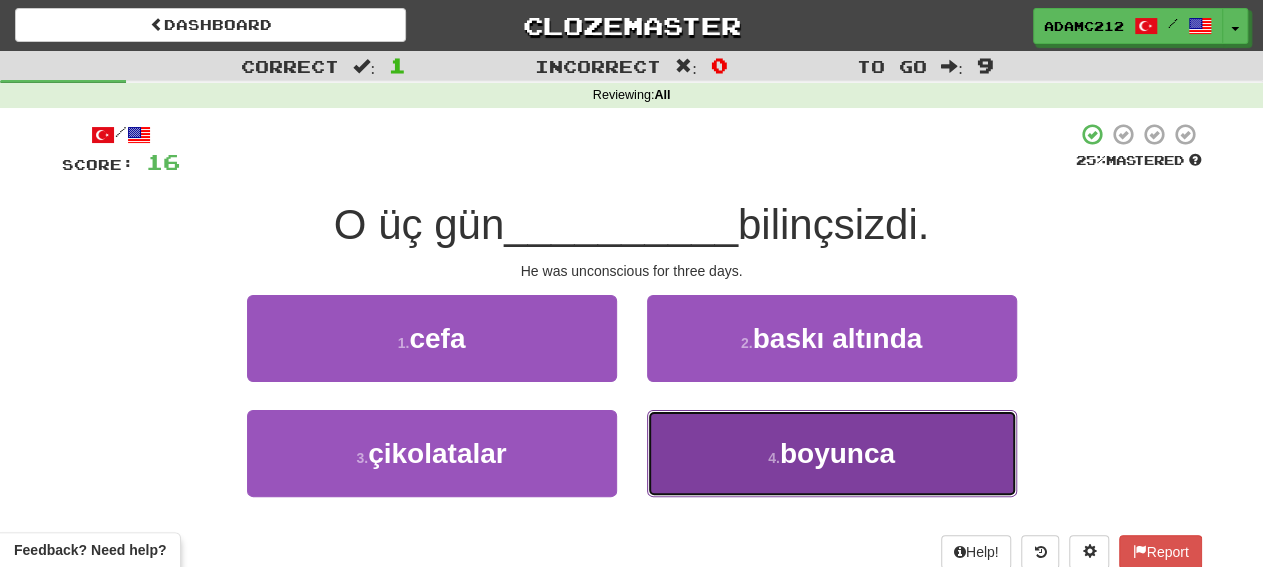click on "boyunca" at bounding box center (837, 453) 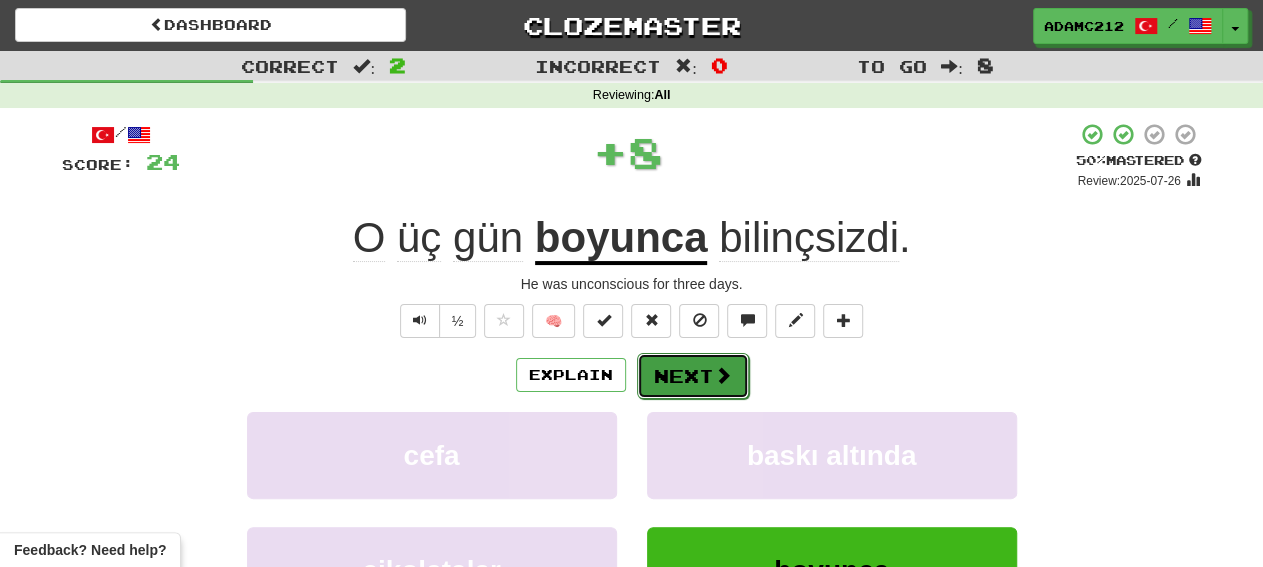 click on "Next" at bounding box center [693, 376] 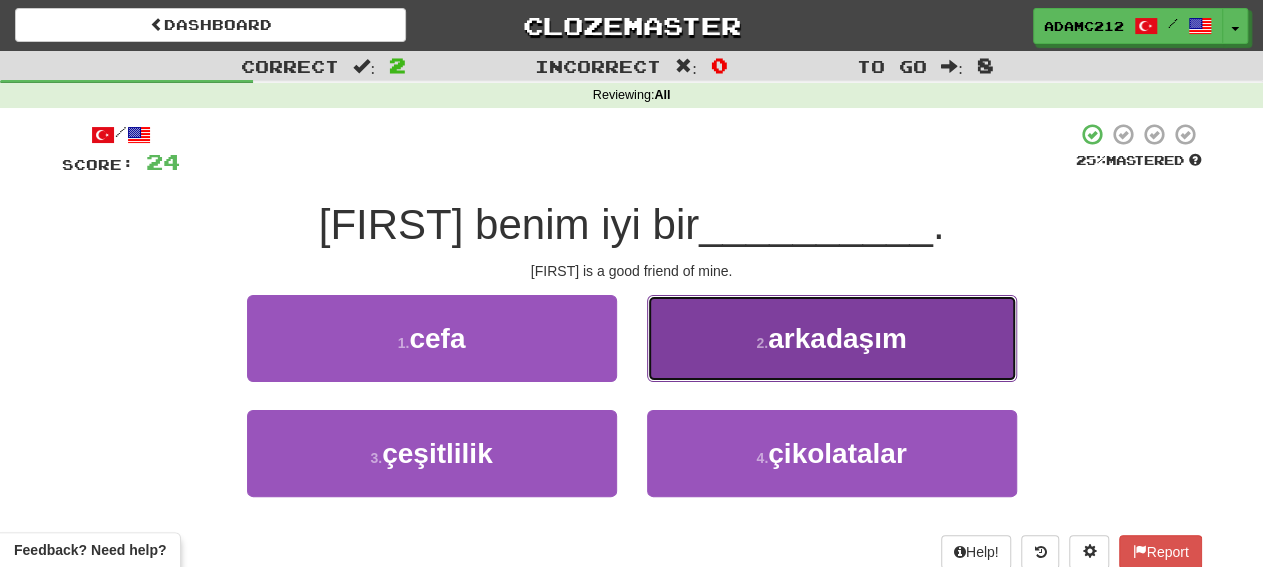 click on "2 .  arkadaşım" at bounding box center [832, 338] 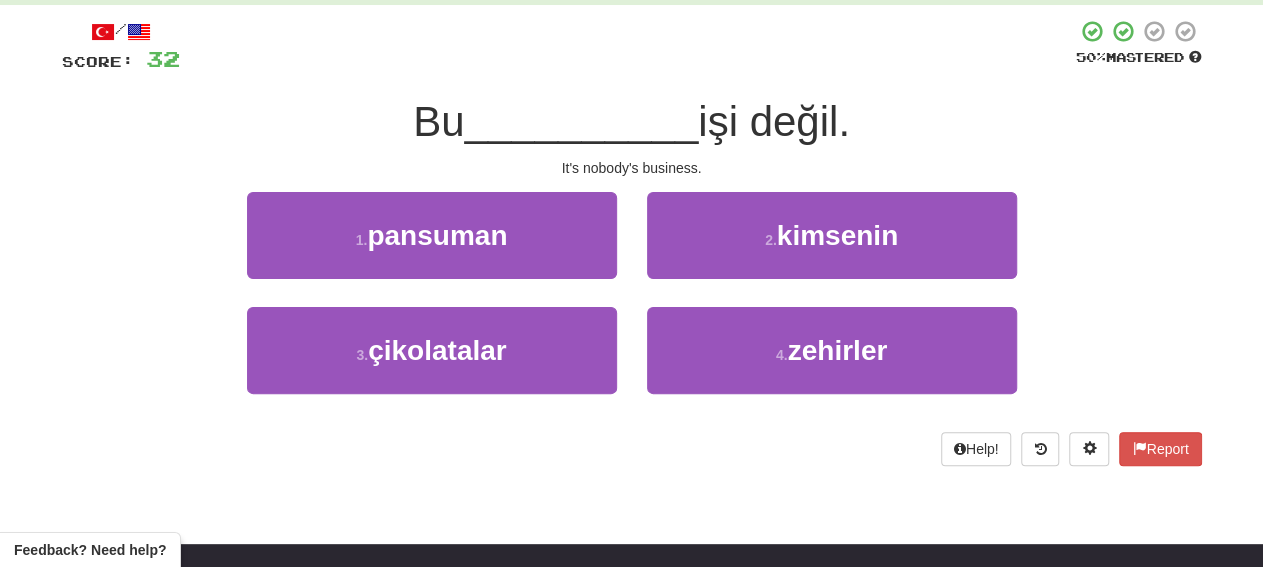 scroll, scrollTop: 0, scrollLeft: 0, axis: both 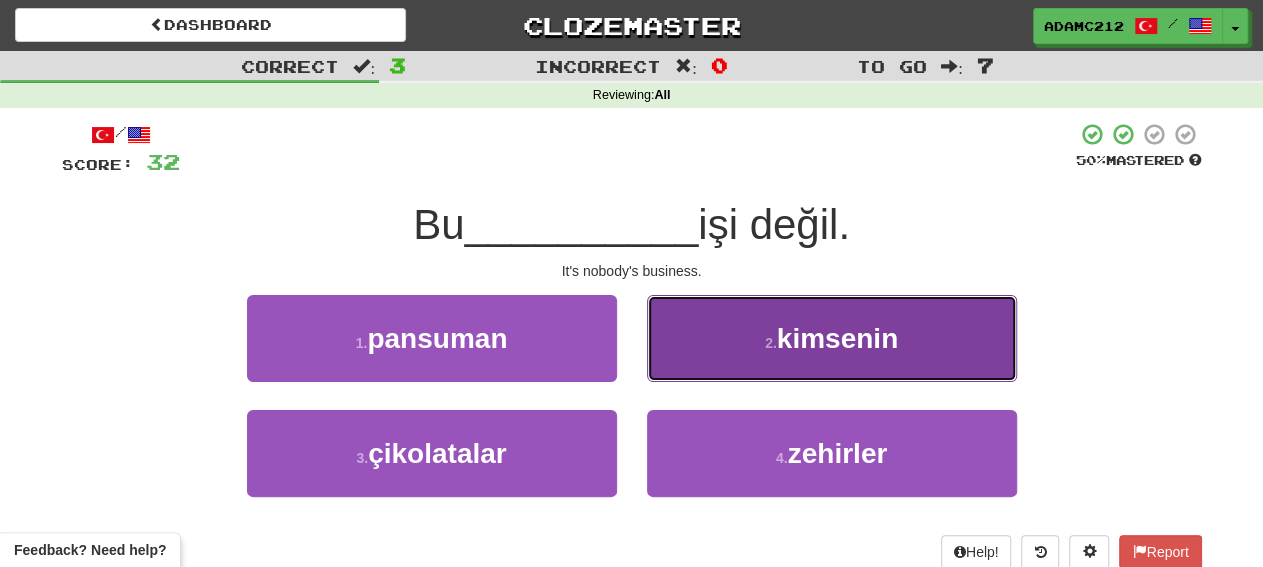 click on "2 .  kimsenin" at bounding box center (832, 338) 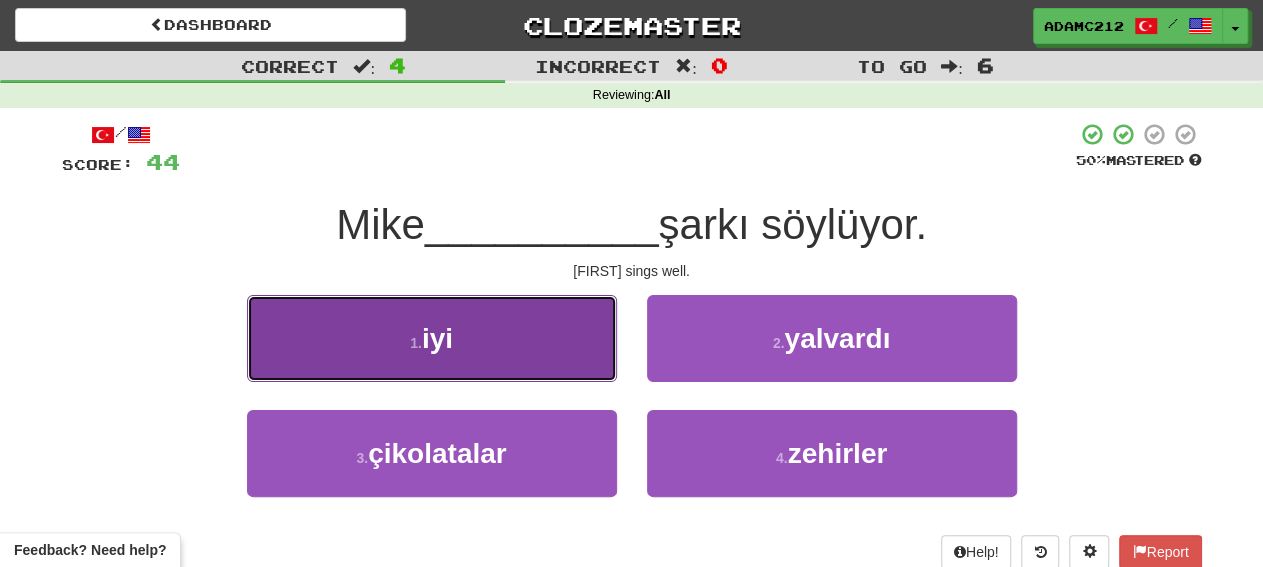 click on "1 .  iyi" at bounding box center (432, 338) 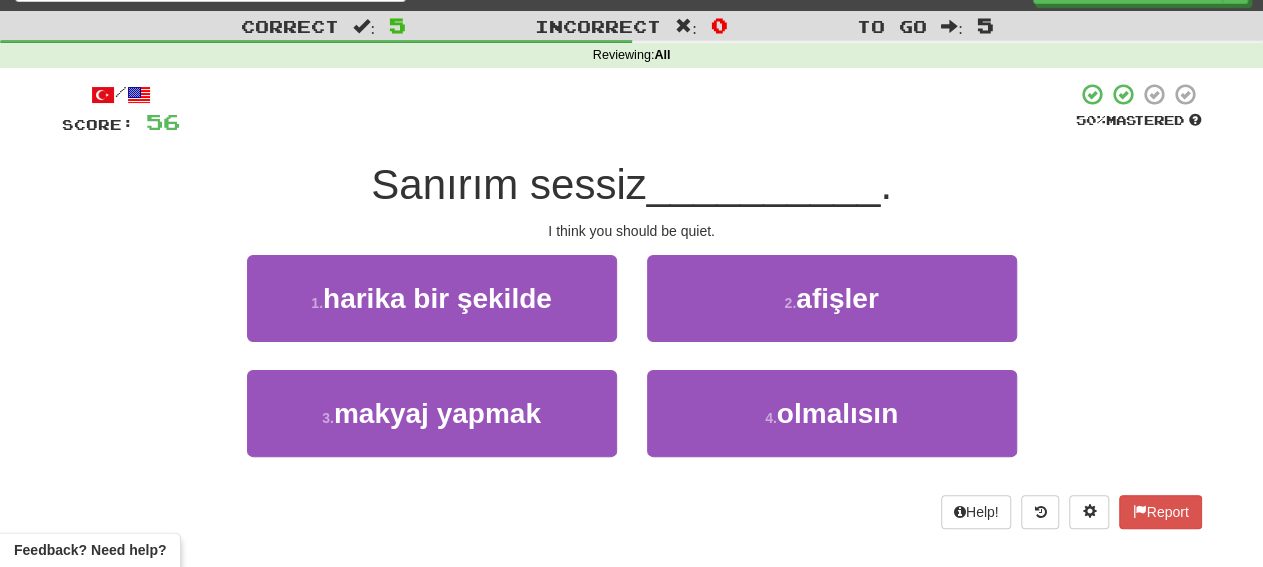 scroll, scrollTop: 0, scrollLeft: 0, axis: both 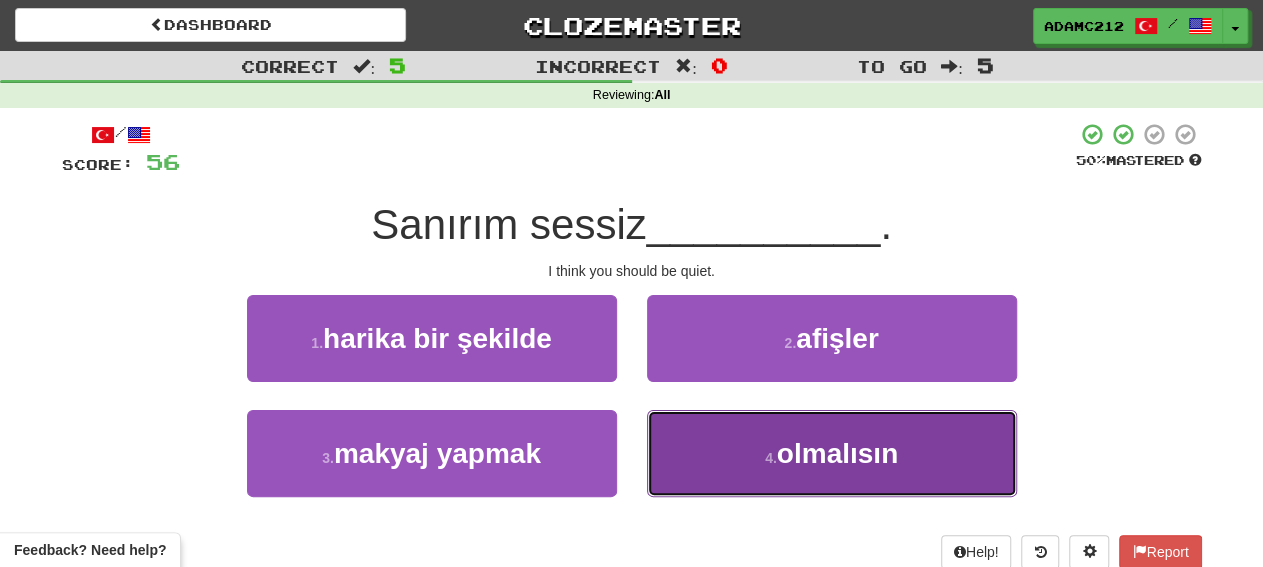 click on "olmalısın" at bounding box center [837, 453] 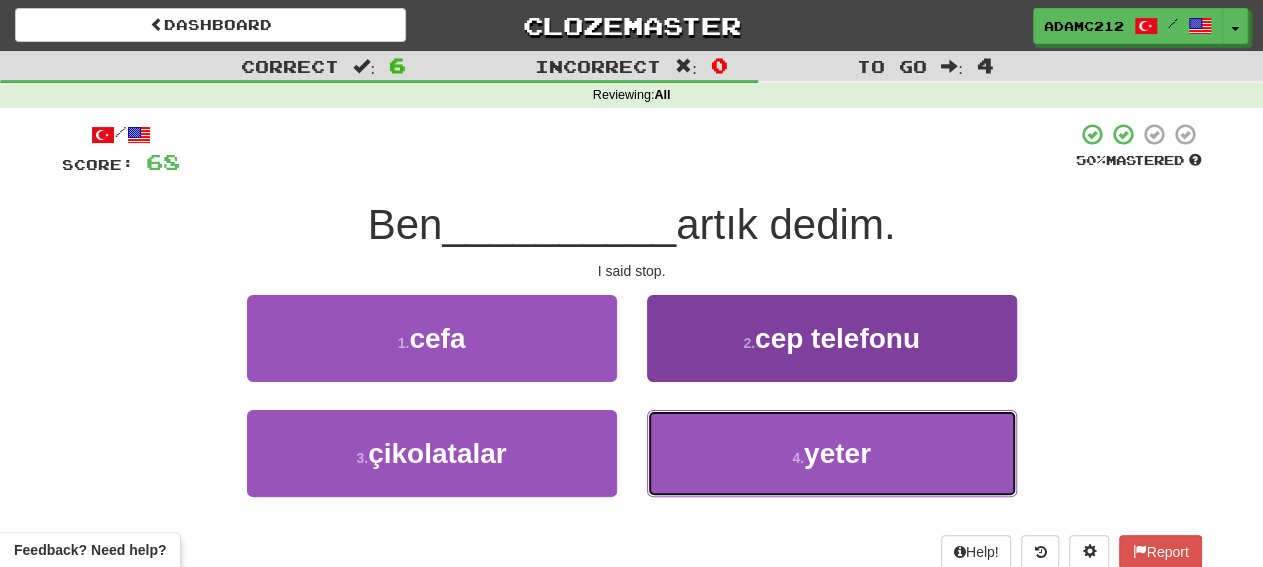 click on "yeter" at bounding box center (837, 453) 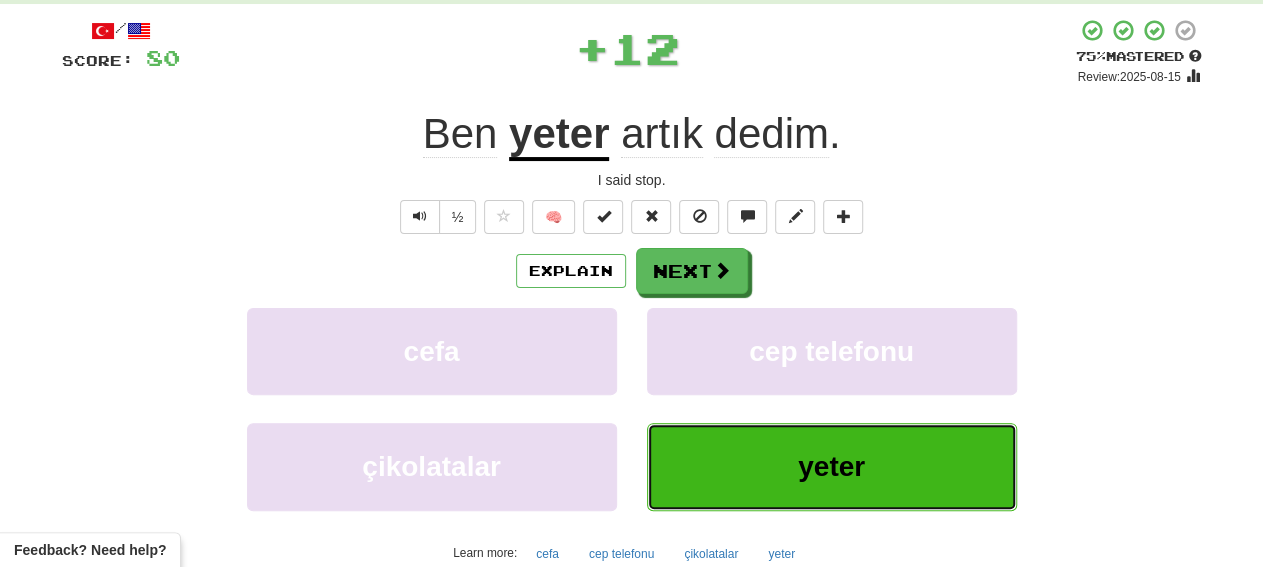 scroll, scrollTop: 0, scrollLeft: 0, axis: both 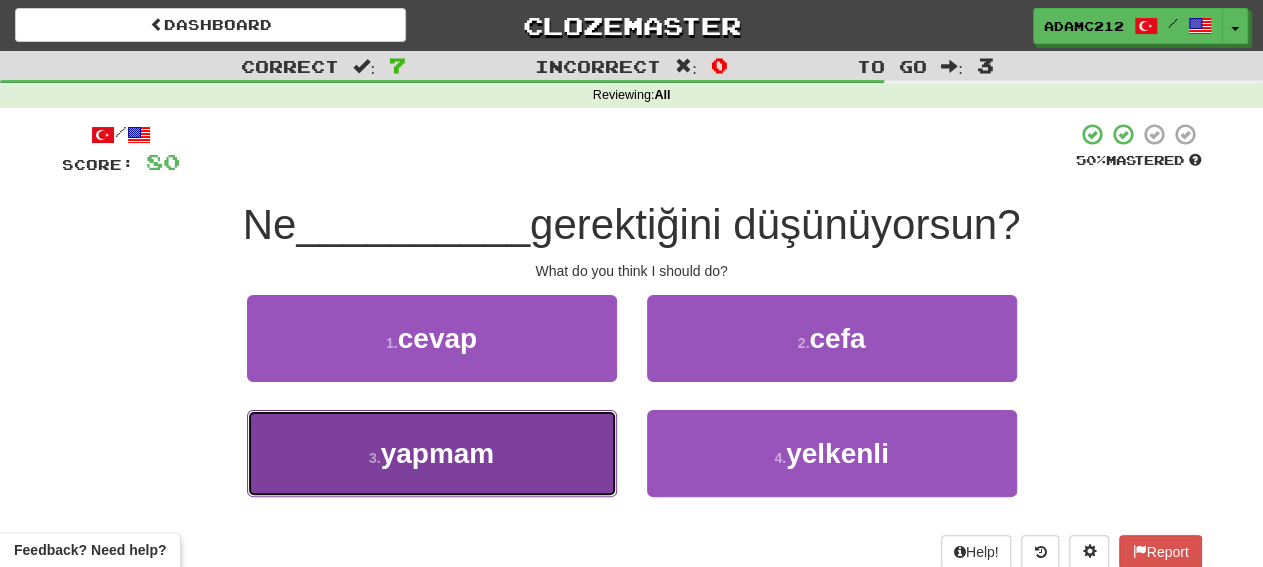 click on "[NUMBER] . yapmam" at bounding box center [432, 453] 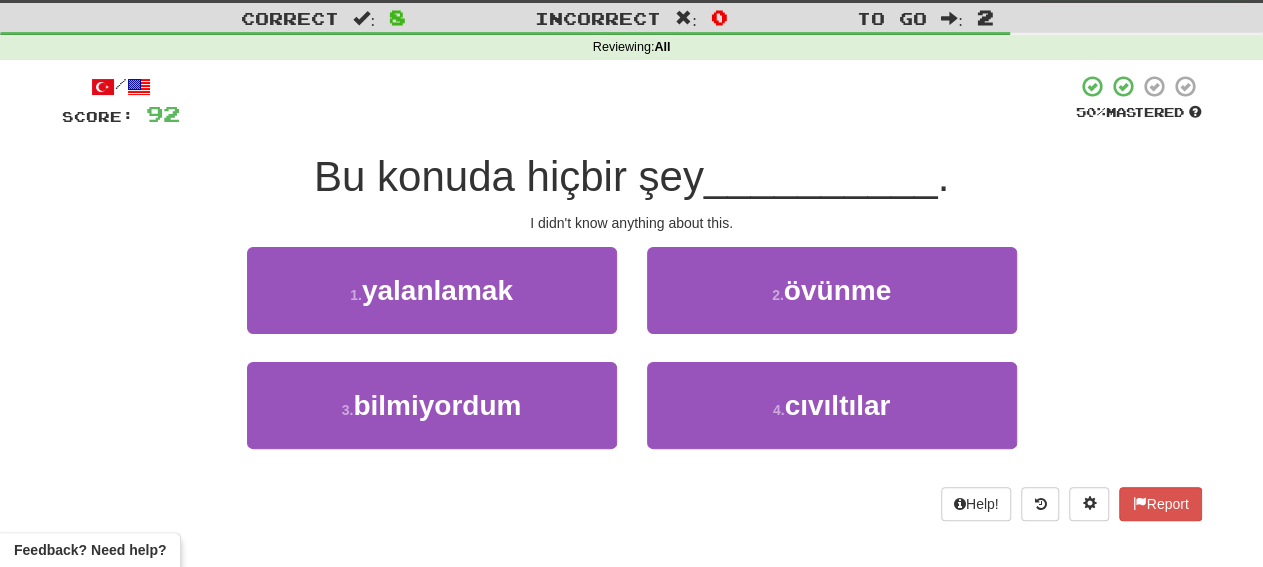 scroll, scrollTop: 0, scrollLeft: 0, axis: both 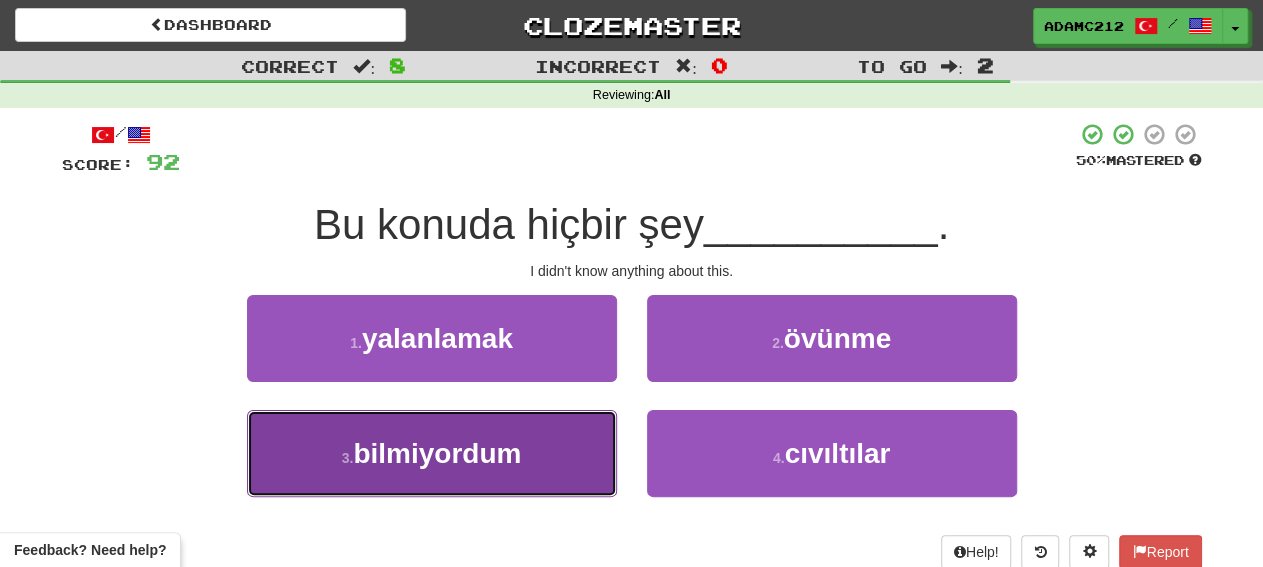 click on "3 .  bilmiyordum" at bounding box center [432, 453] 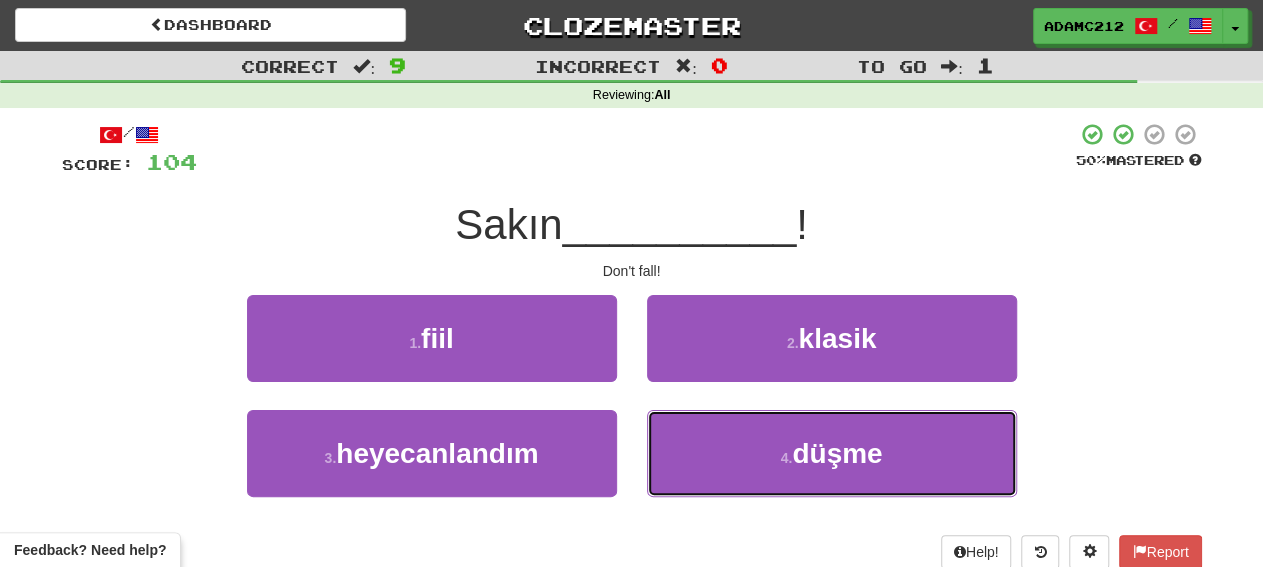 click on "düşme" at bounding box center (837, 453) 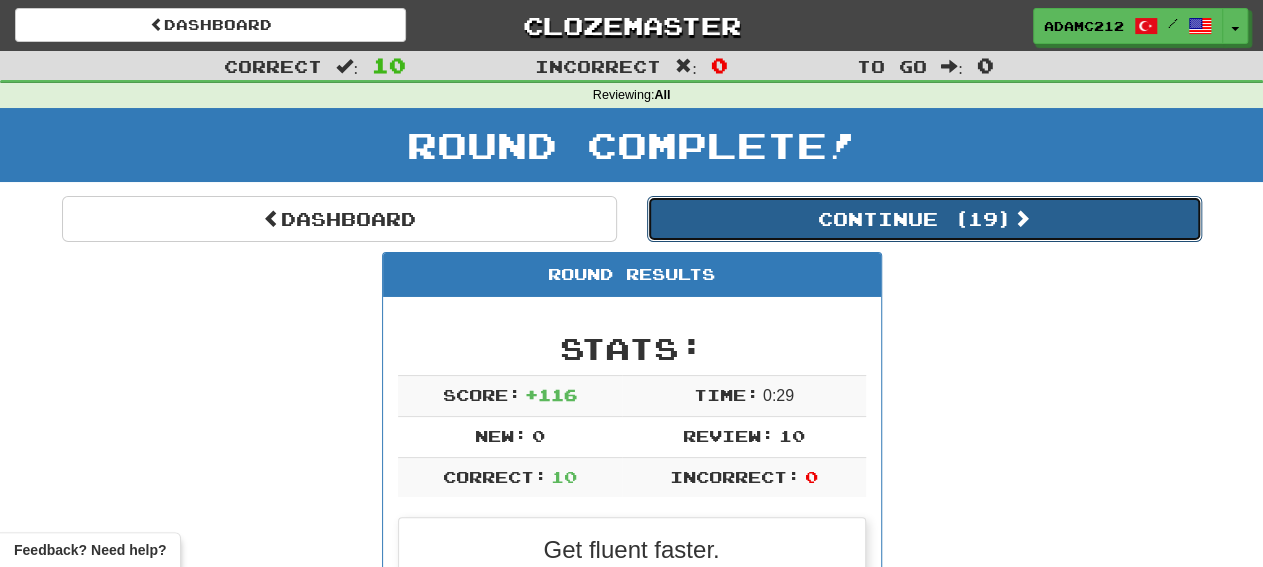 click on "Continue ( 19 )" at bounding box center (924, 219) 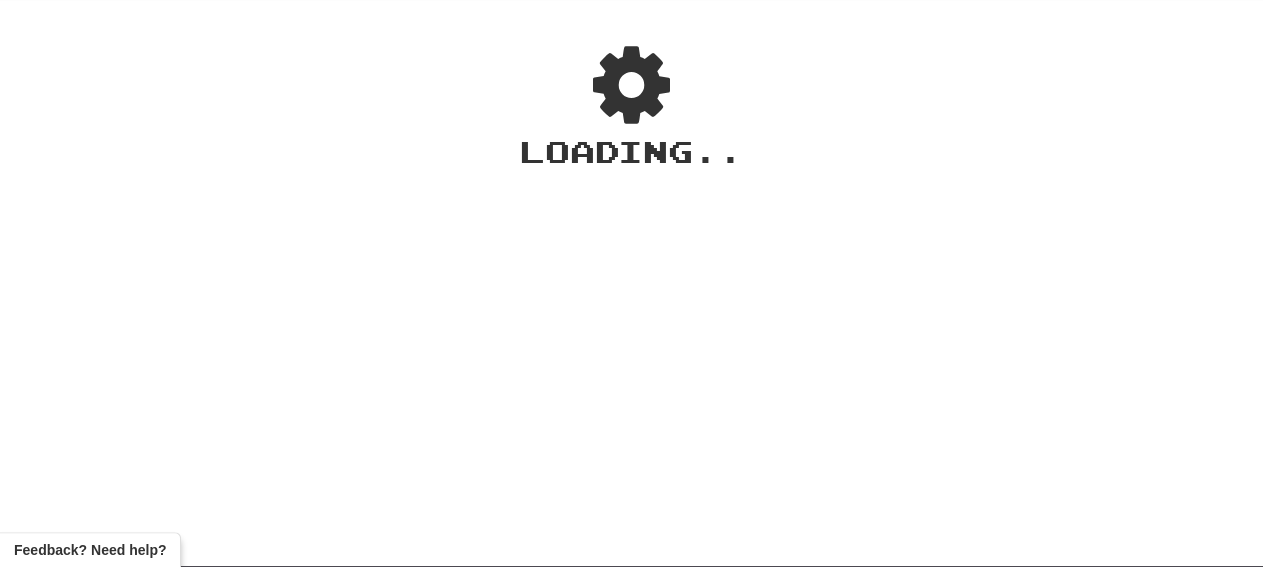 scroll, scrollTop: 0, scrollLeft: 0, axis: both 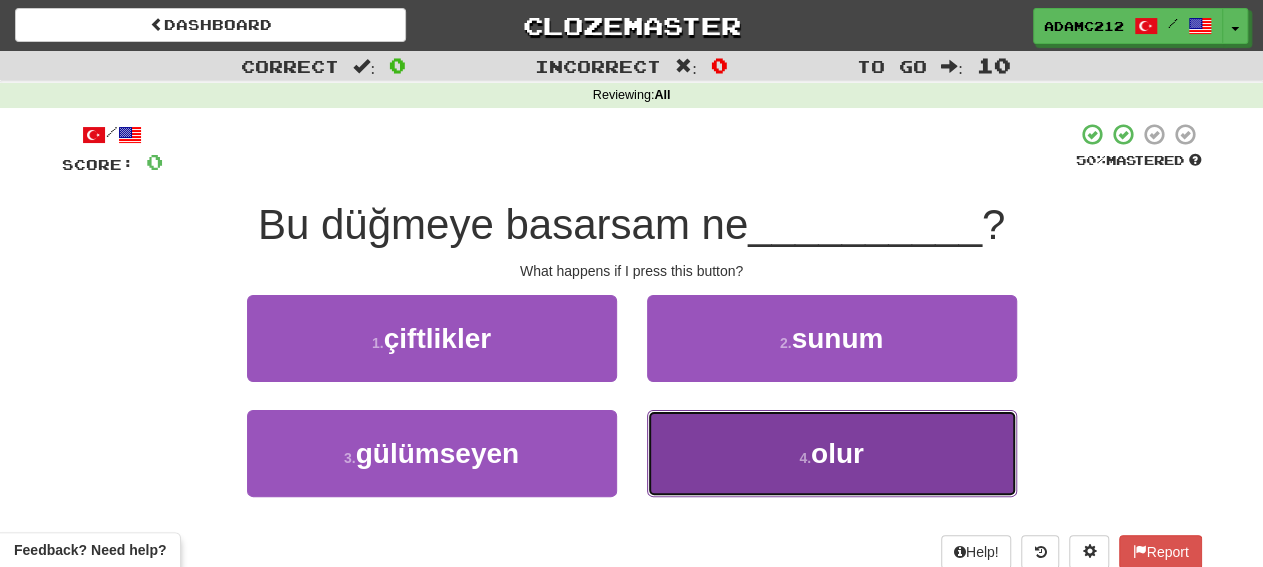 click on "4 .  olur" at bounding box center (832, 453) 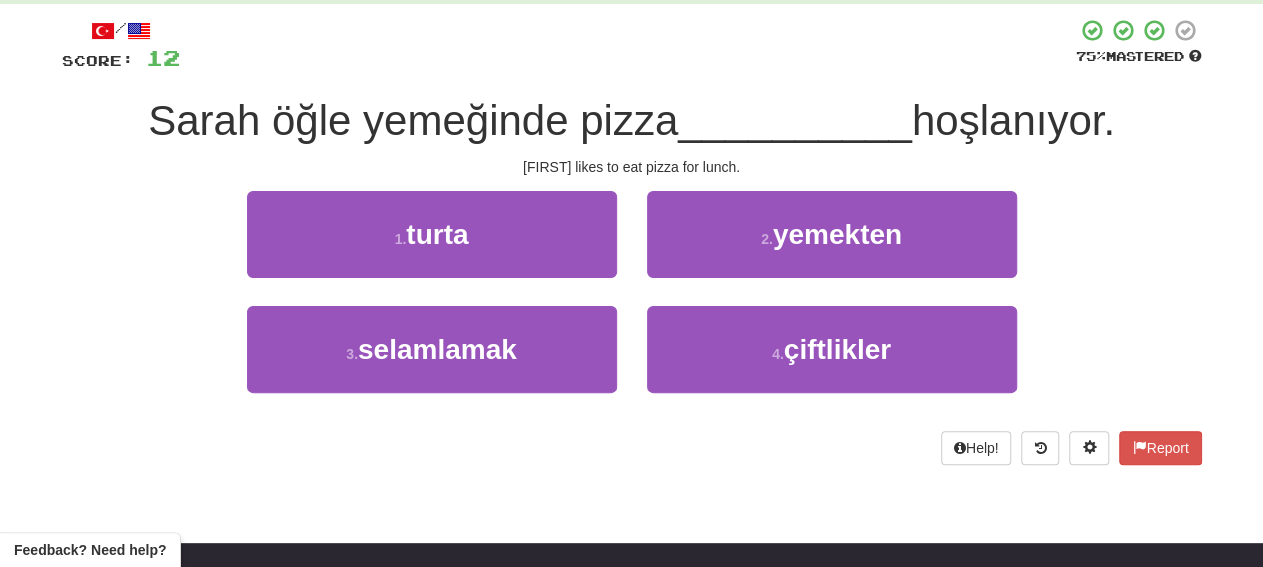 scroll, scrollTop: 0, scrollLeft: 0, axis: both 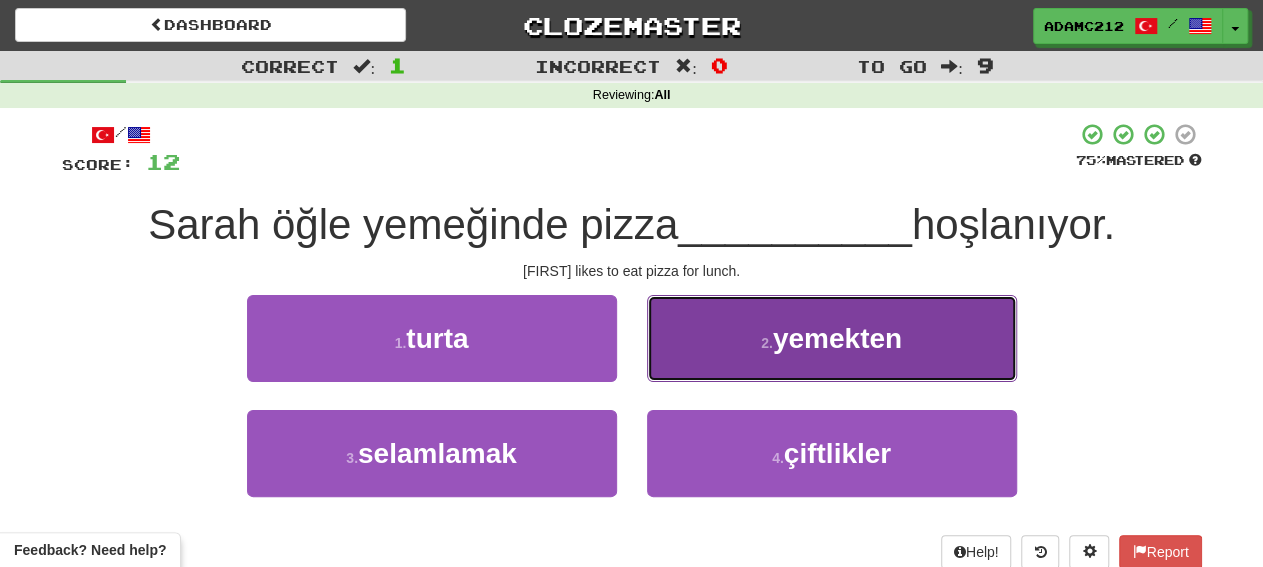 click on "2 .  yemekten" at bounding box center [832, 338] 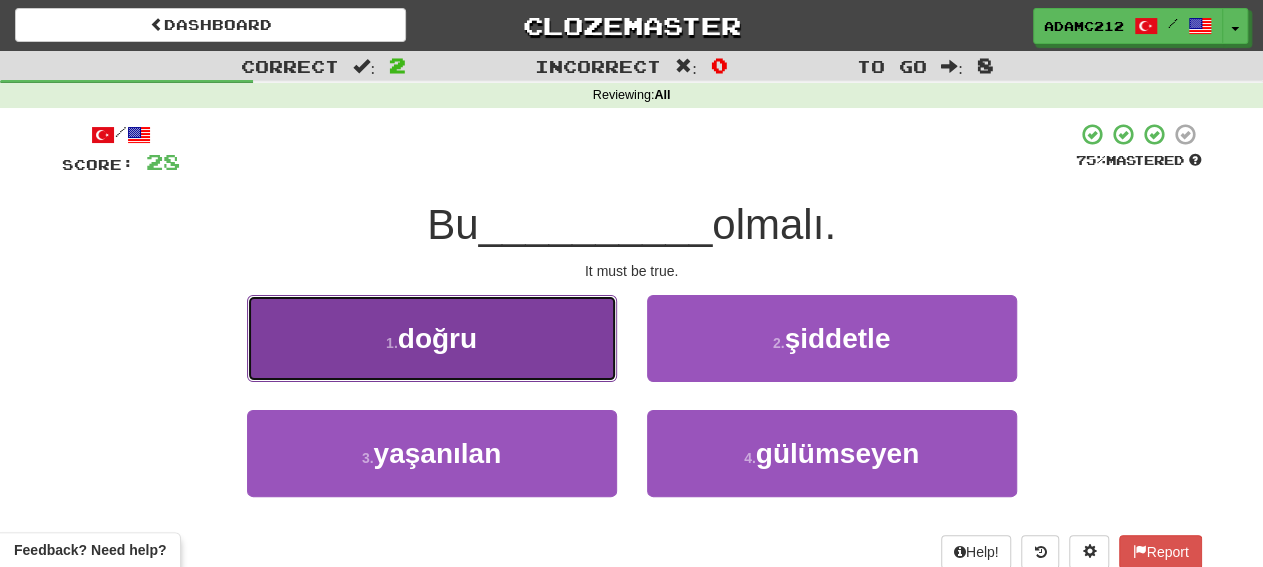click on "1 .  doğru" at bounding box center (432, 338) 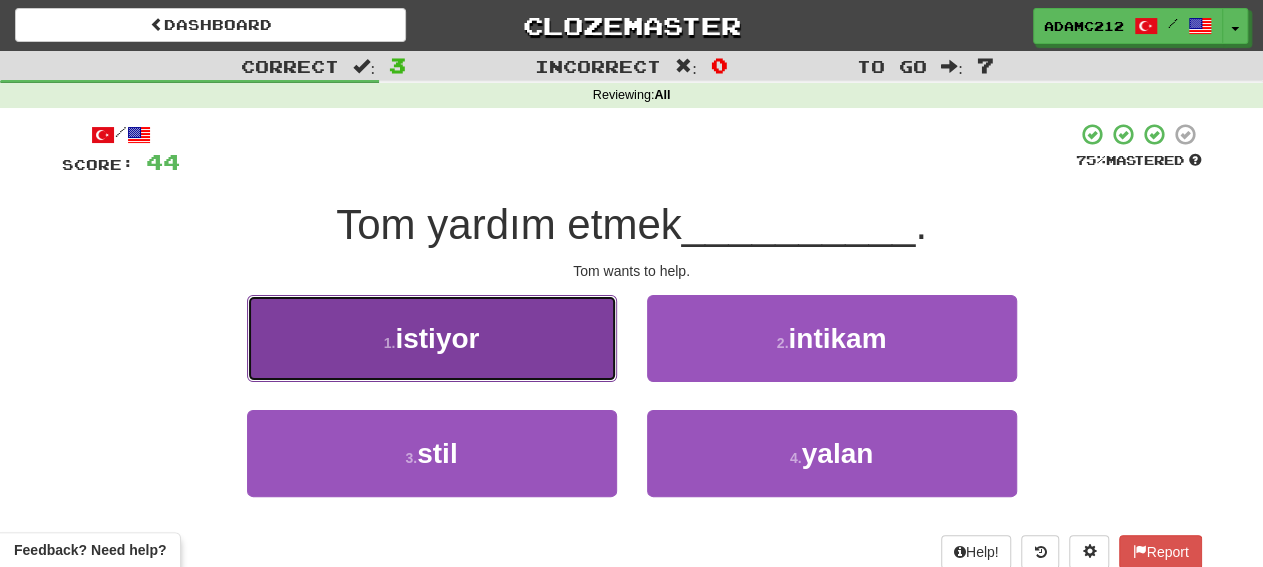 click on "1 .  istiyor" at bounding box center (432, 338) 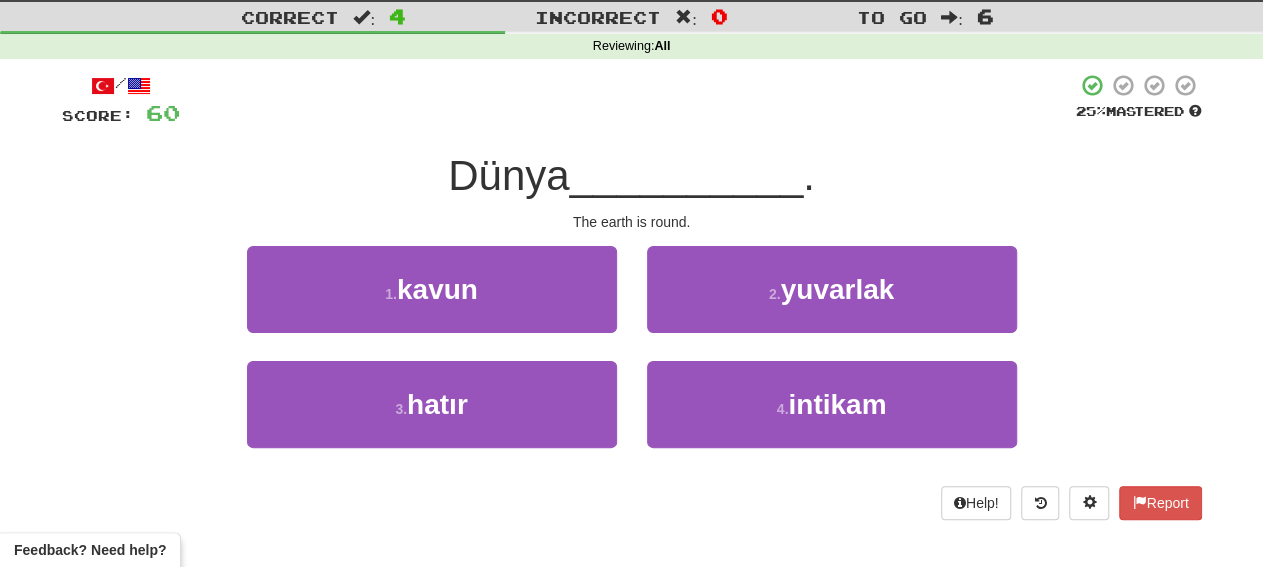 scroll, scrollTop: 0, scrollLeft: 0, axis: both 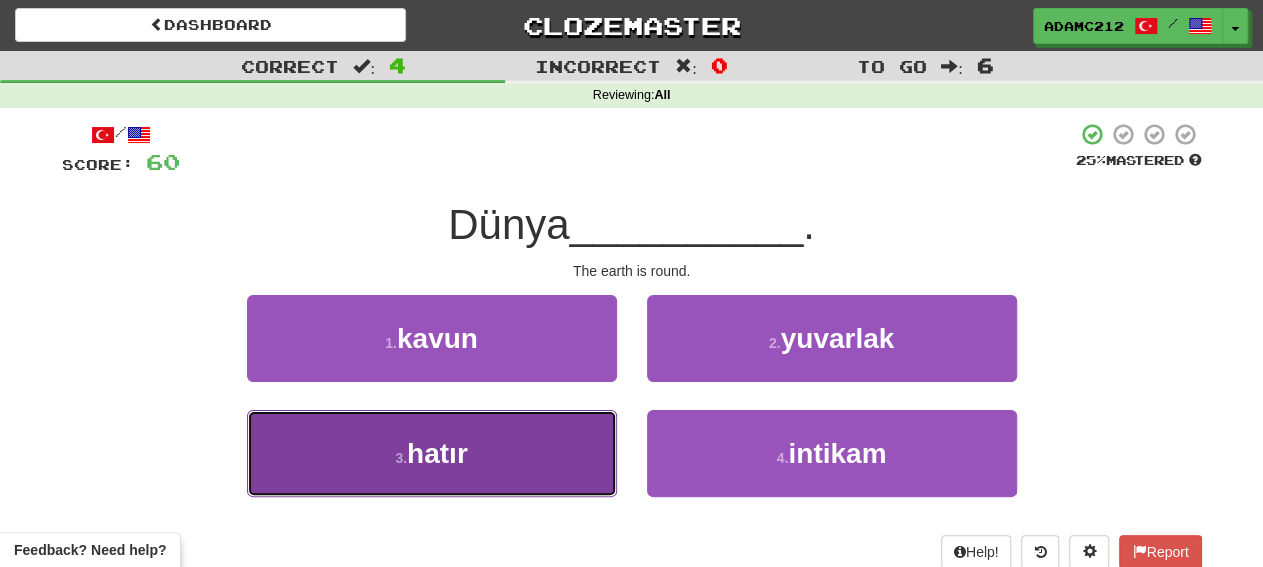 click on "3 .  hatır" at bounding box center (432, 453) 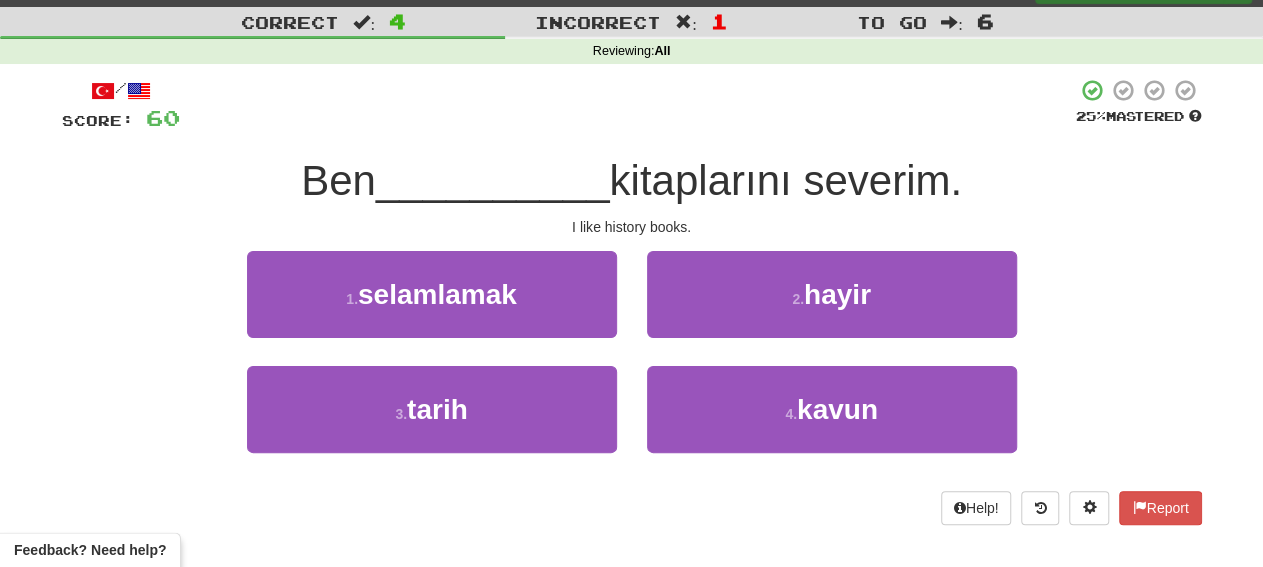 scroll, scrollTop: 0, scrollLeft: 0, axis: both 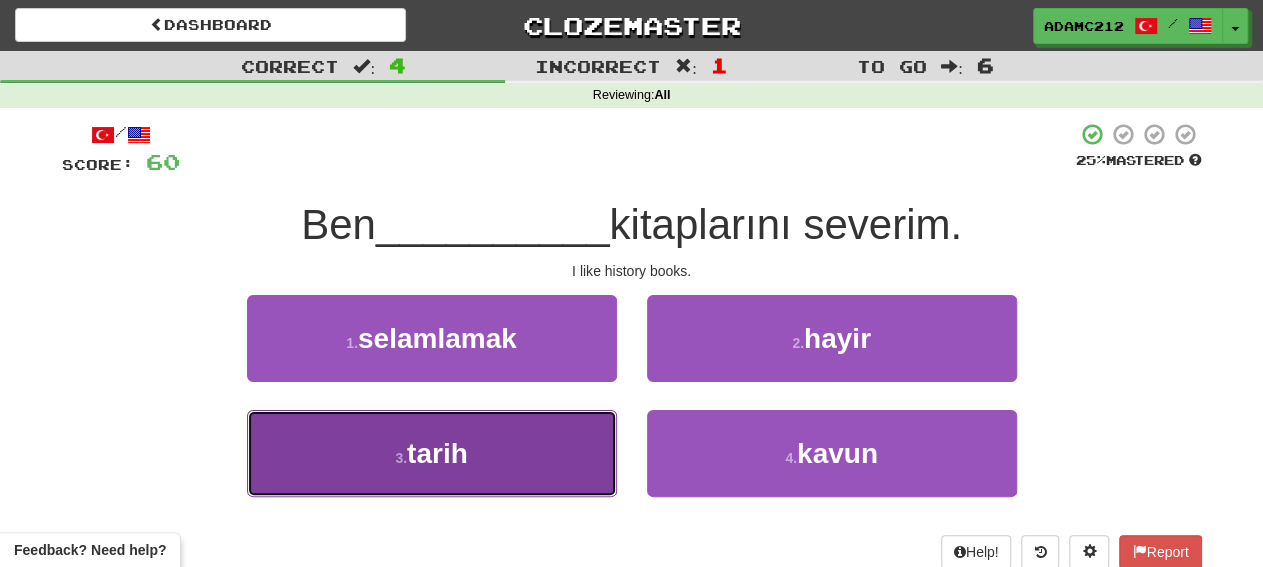 click on "3 .  tarih" at bounding box center [432, 453] 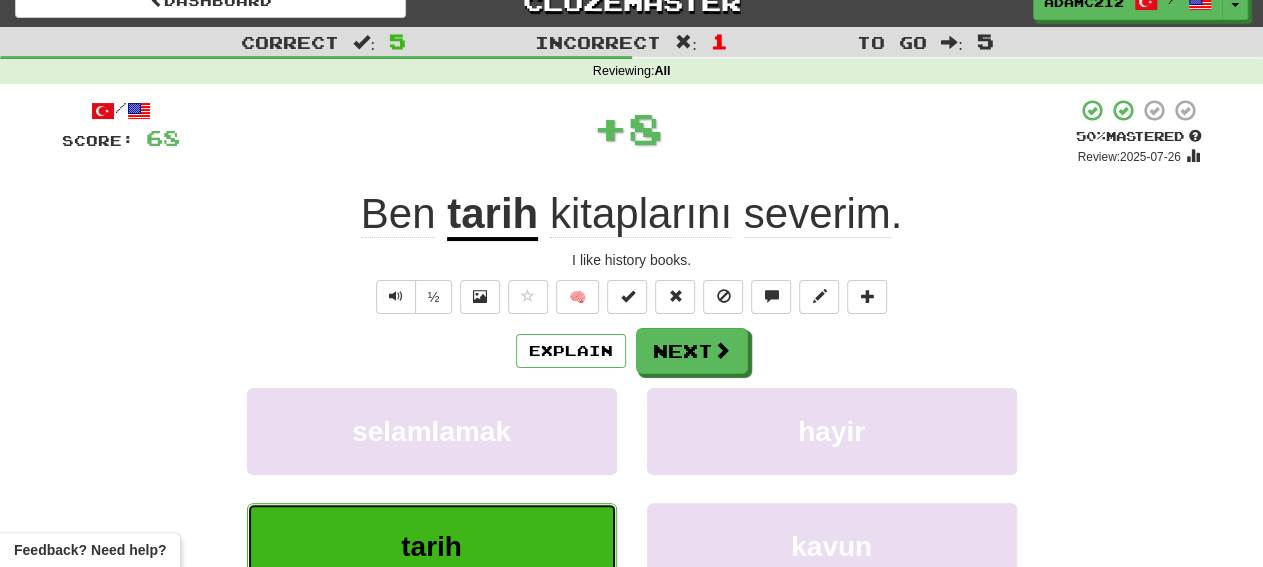 scroll, scrollTop: 0, scrollLeft: 0, axis: both 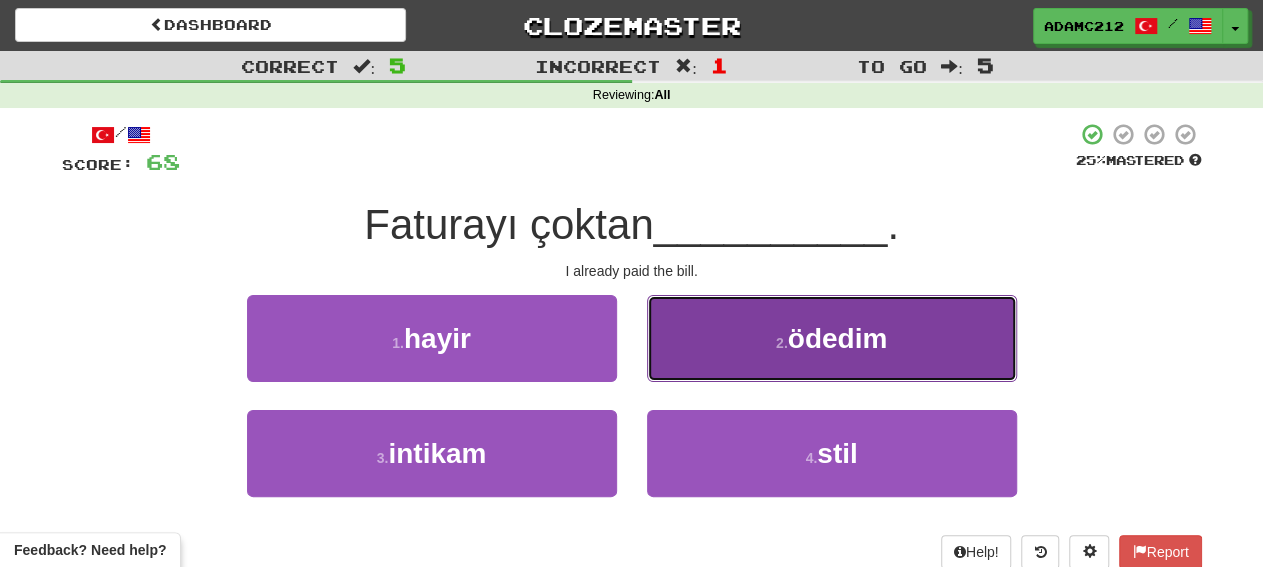 click on "2 .  ödedim" at bounding box center [832, 338] 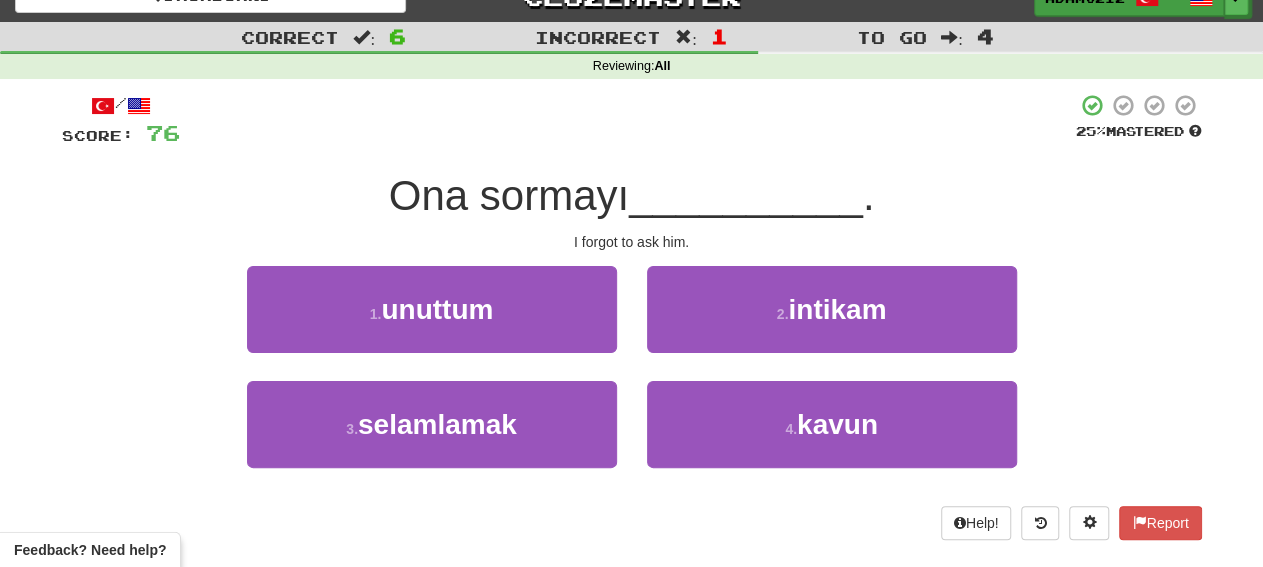 scroll, scrollTop: 0, scrollLeft: 0, axis: both 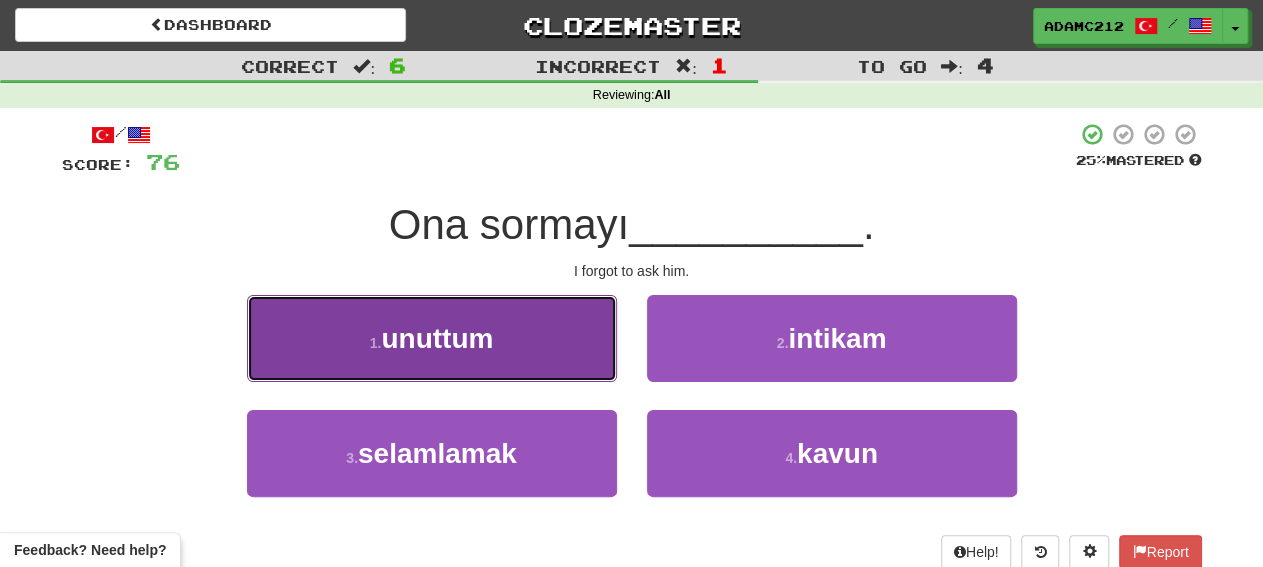 click on "unuttum" at bounding box center (437, 338) 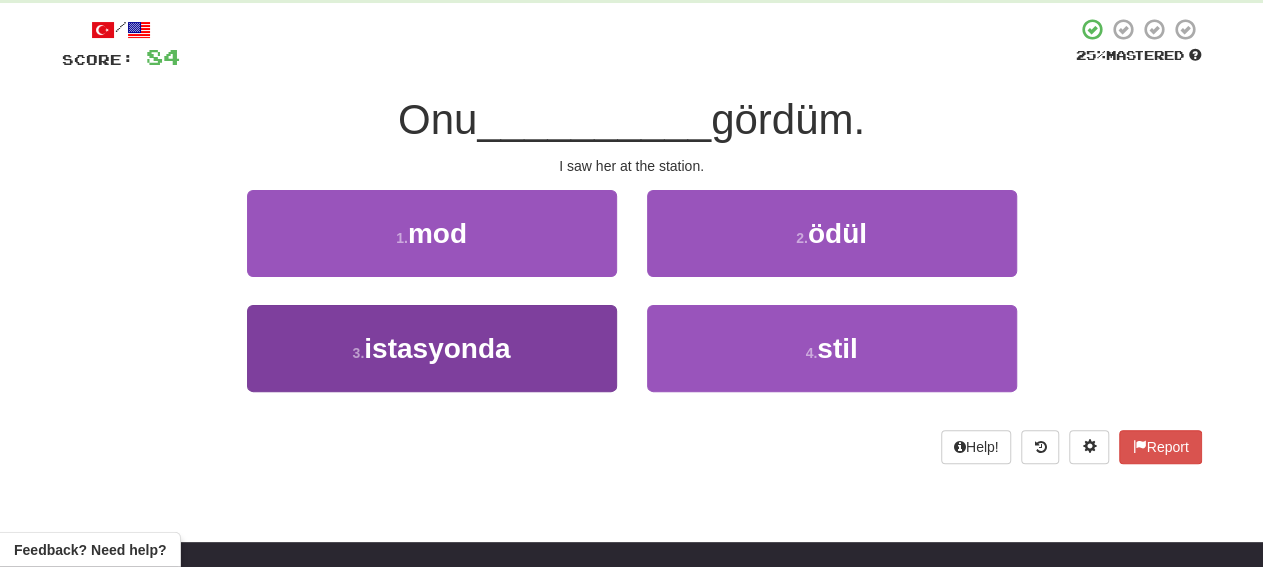 scroll, scrollTop: 104, scrollLeft: 0, axis: vertical 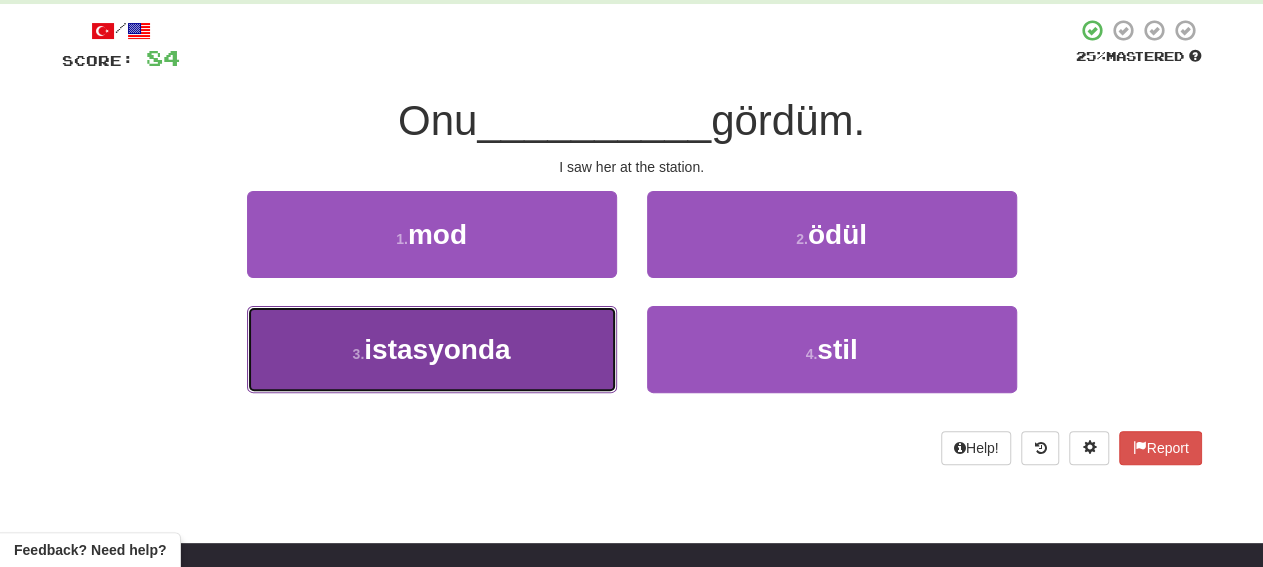 click on "istasyonda" at bounding box center (437, 349) 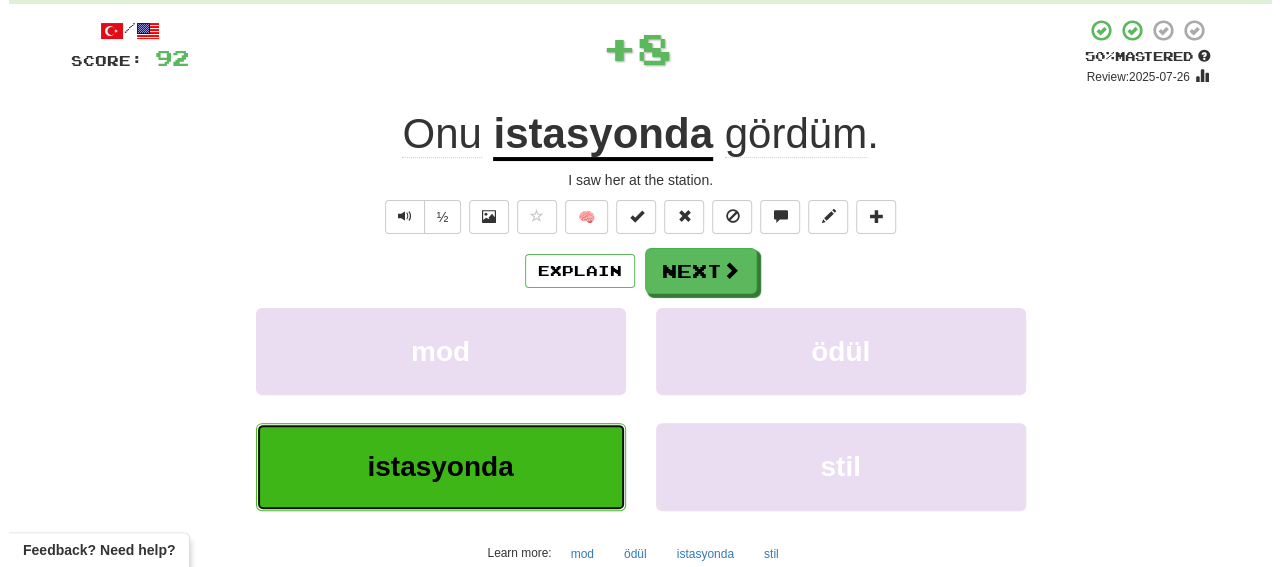 scroll, scrollTop: 0, scrollLeft: 0, axis: both 